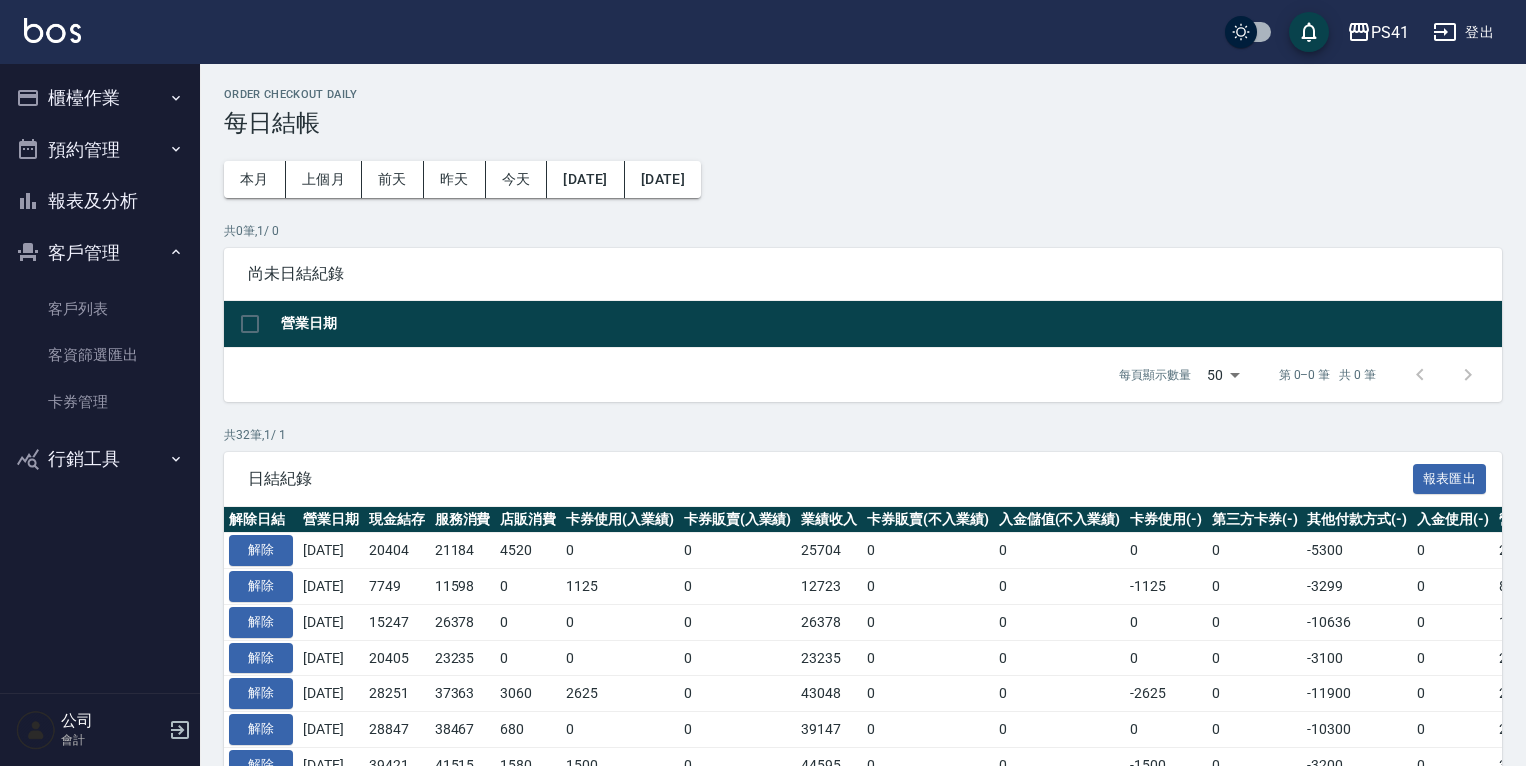 scroll, scrollTop: 0, scrollLeft: 0, axis: both 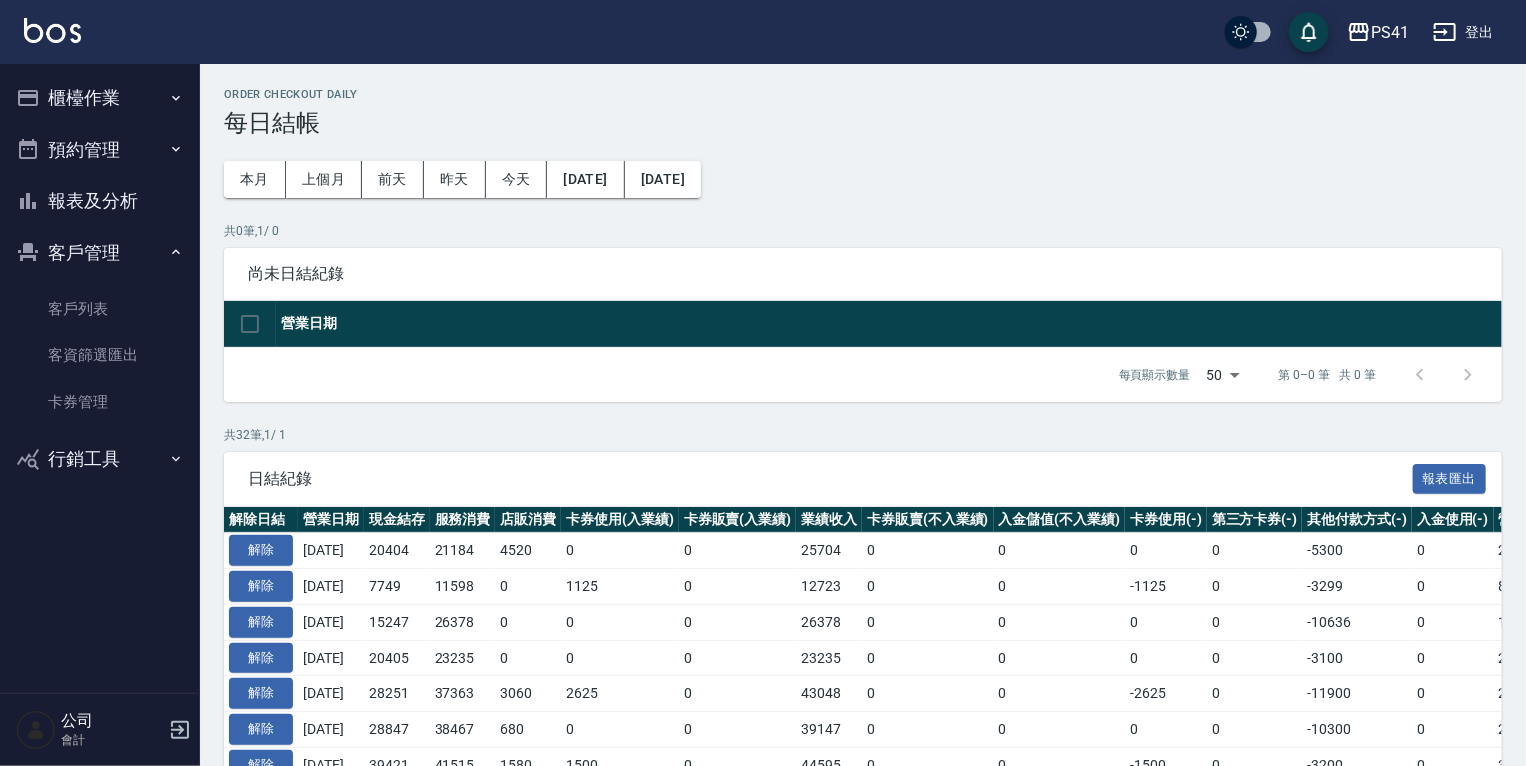 click on "報表及分析" at bounding box center (100, 201) 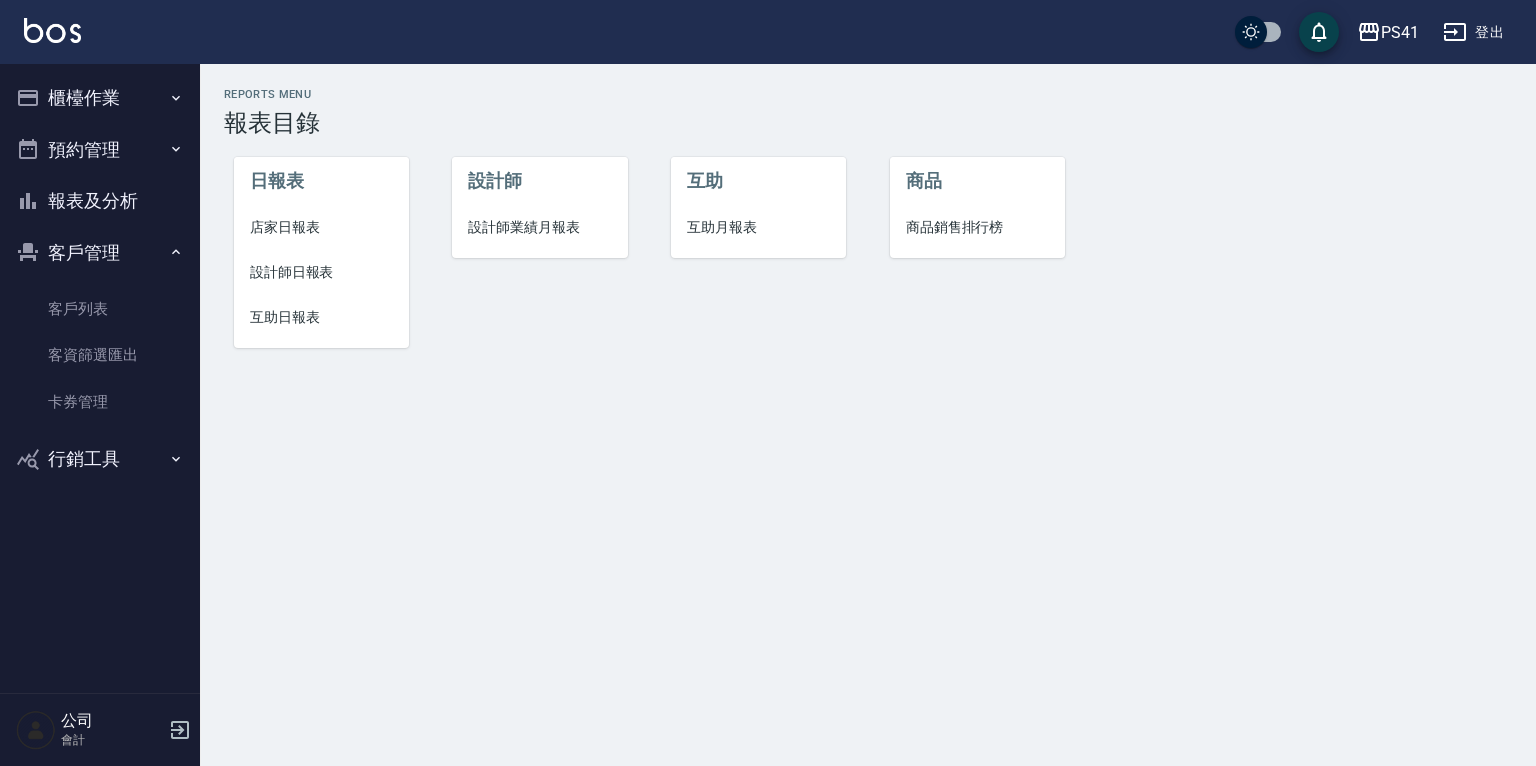 click on "設計師日報表" at bounding box center [321, 272] 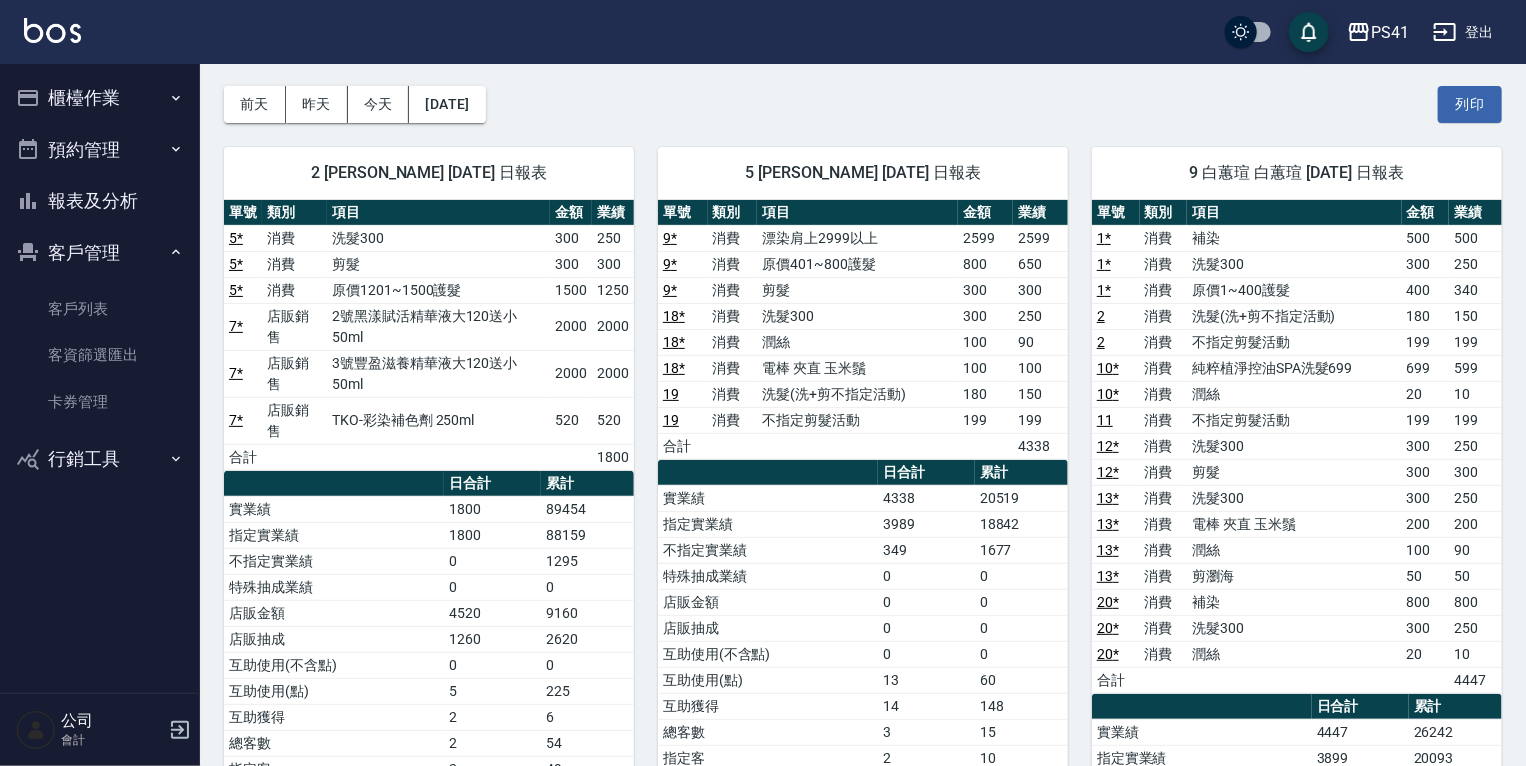 scroll, scrollTop: 0, scrollLeft: 0, axis: both 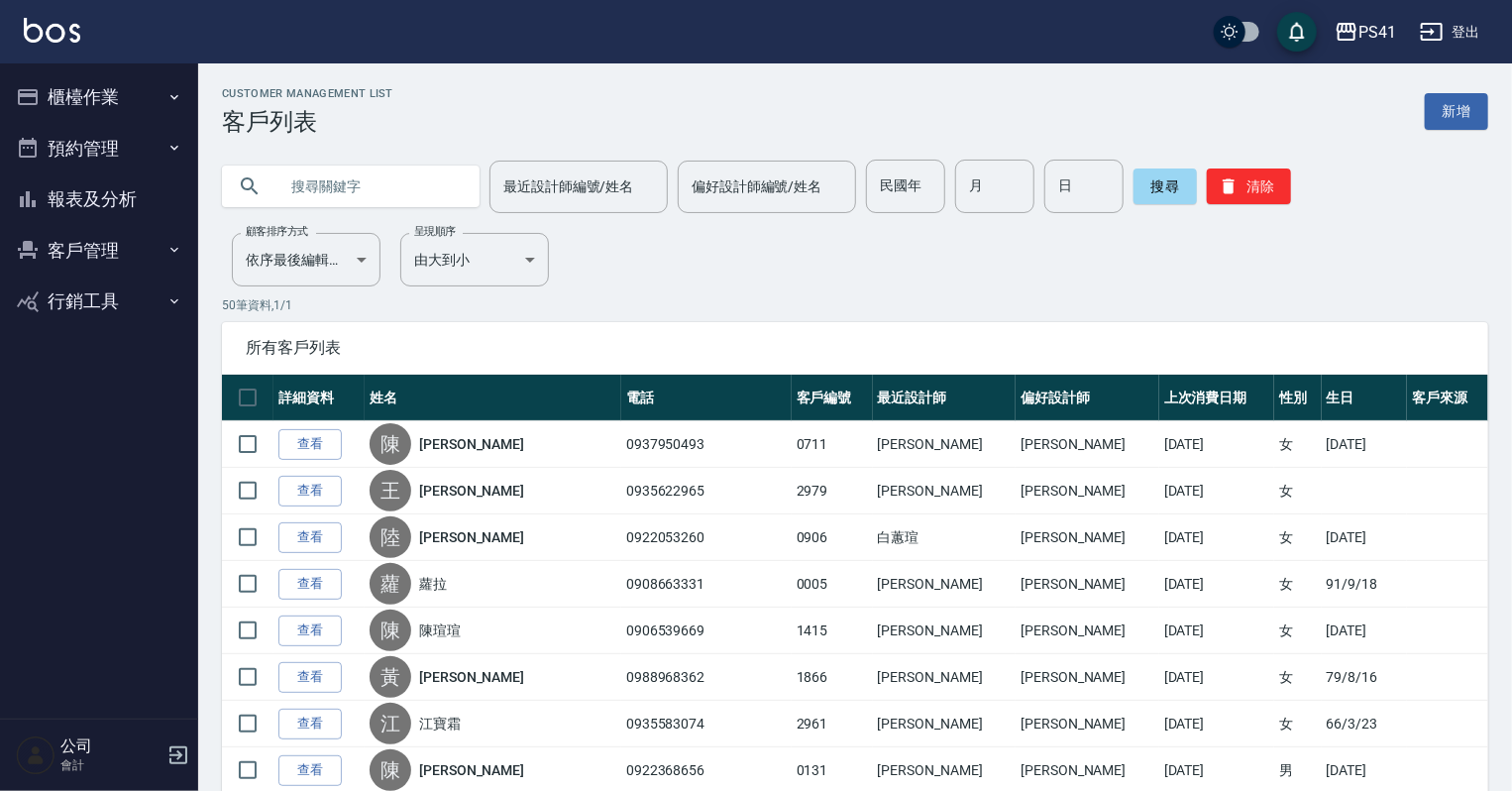 drag, startPoint x: 131, startPoint y: 199, endPoint x: 131, endPoint y: 178, distance: 21 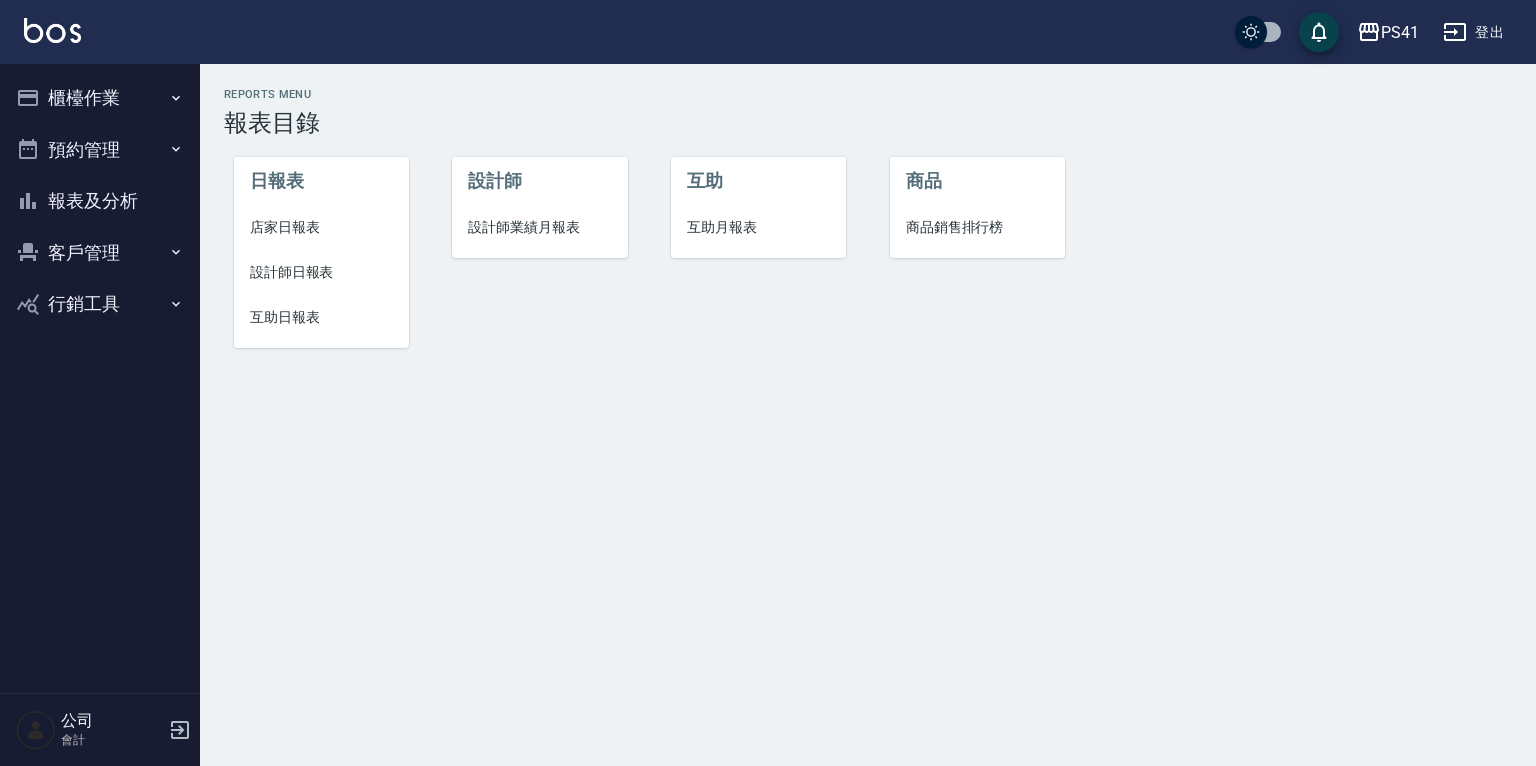 click on "設計師日報表" at bounding box center (321, 272) 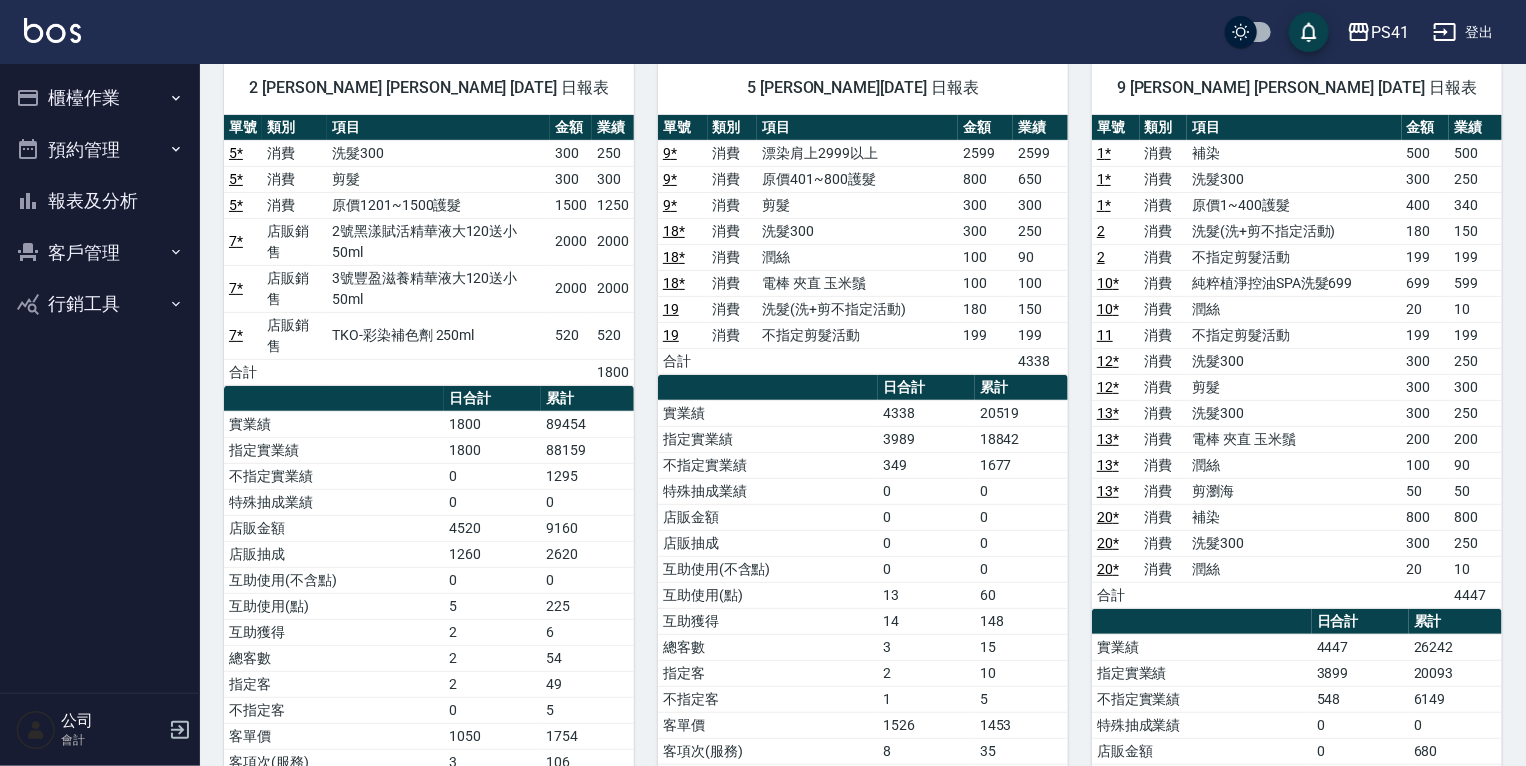 scroll, scrollTop: 0, scrollLeft: 0, axis: both 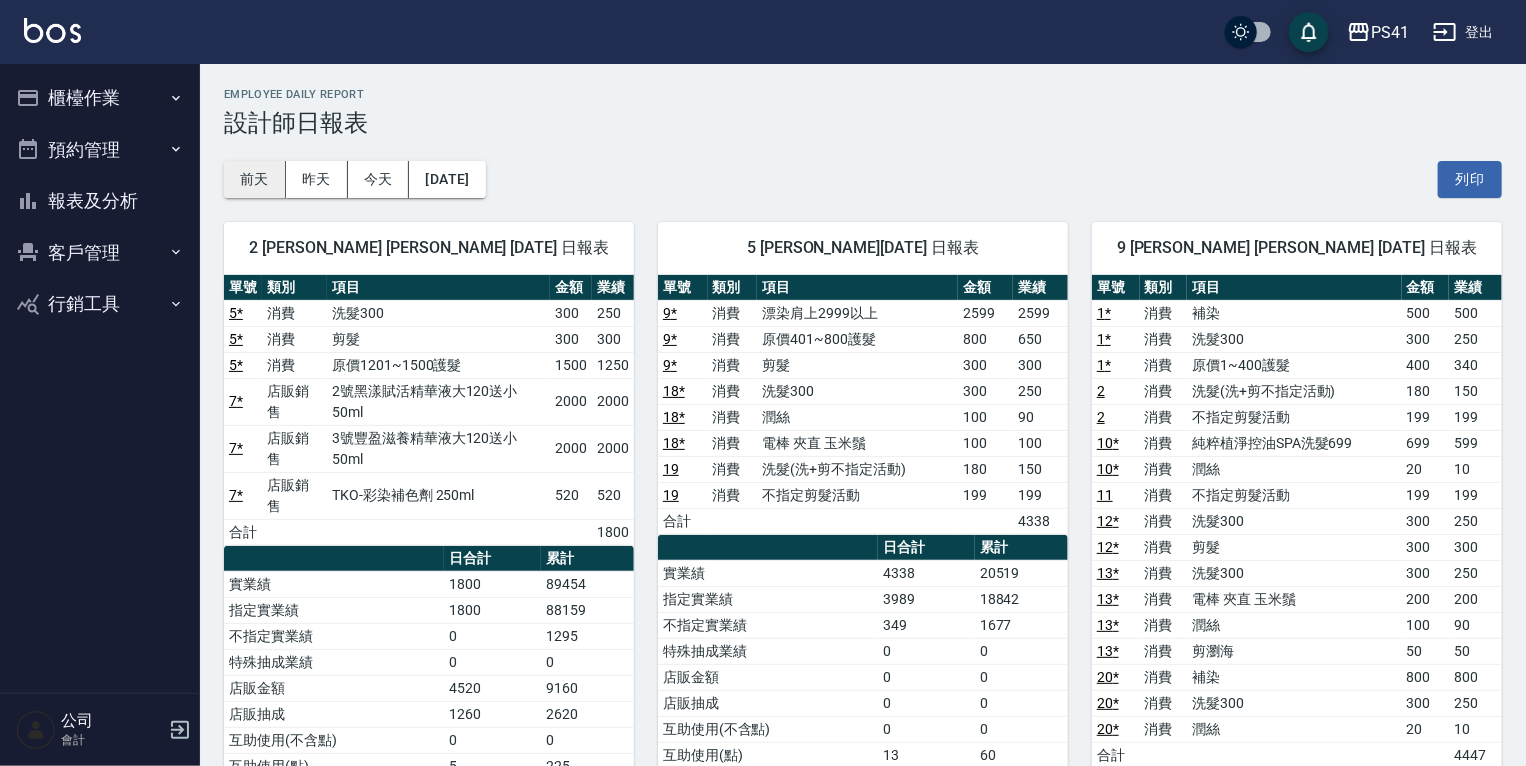 click on "前天" at bounding box center (255, 179) 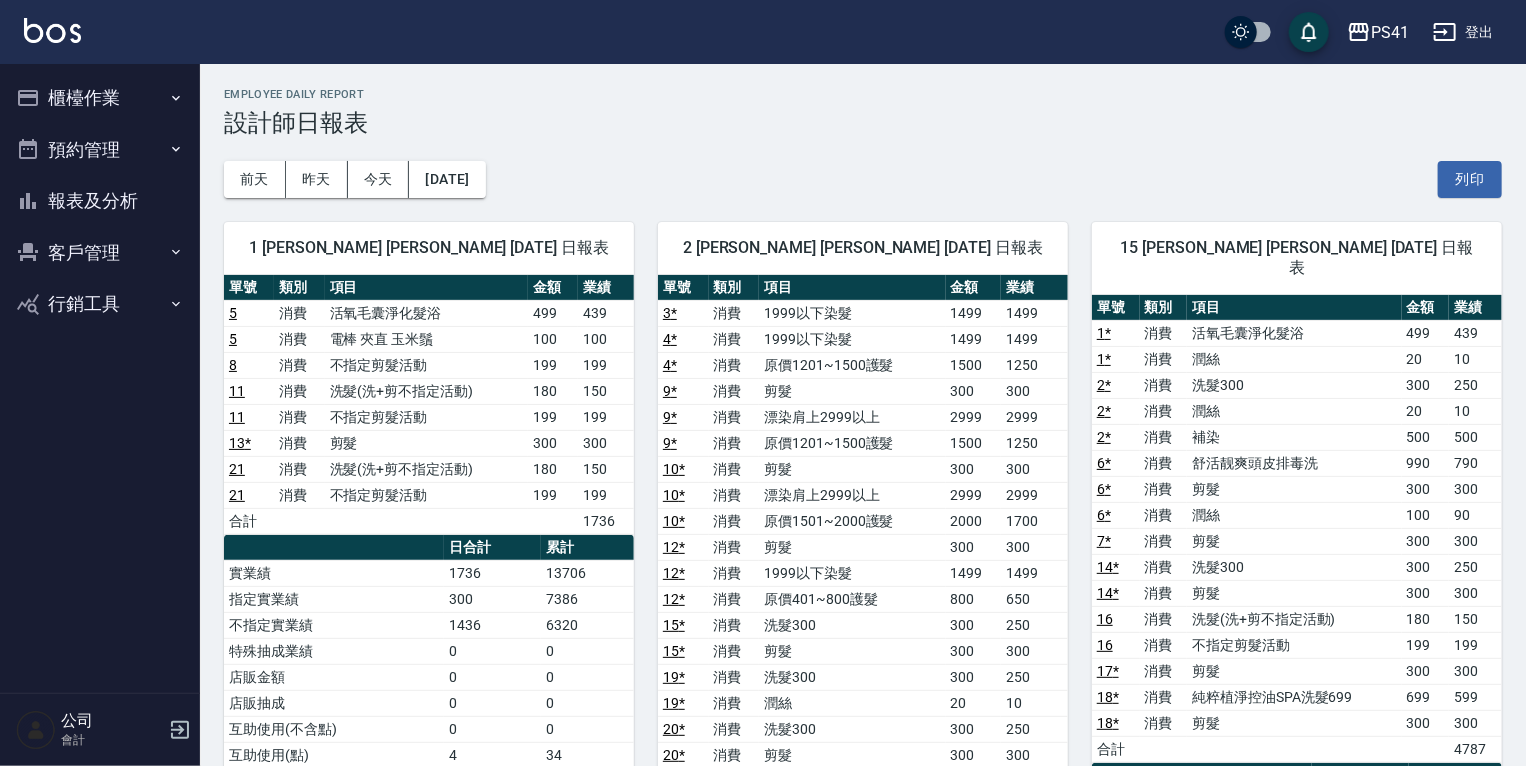 click on "報表及分析" at bounding box center (100, 201) 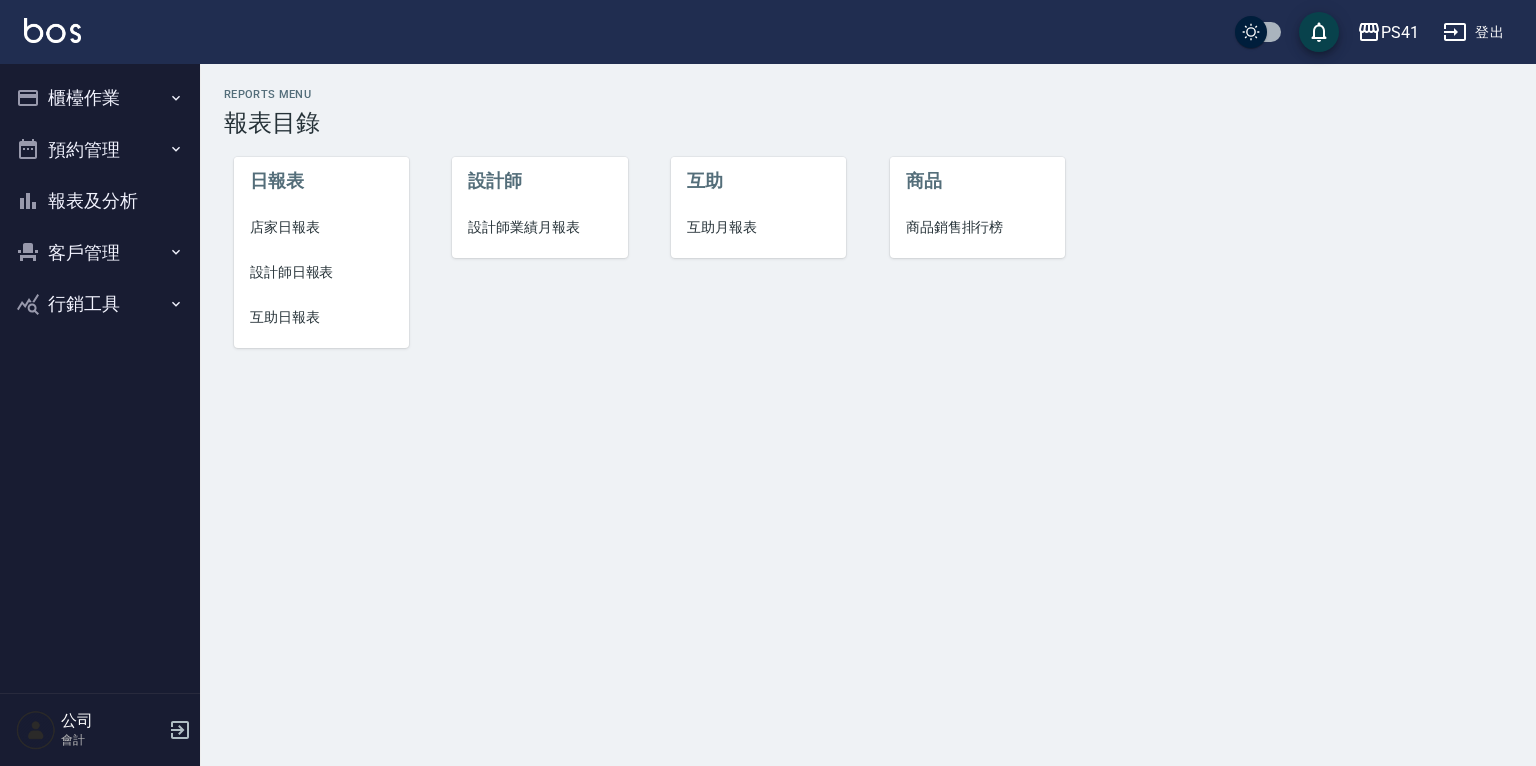 click on "互助日報表" at bounding box center (321, 317) 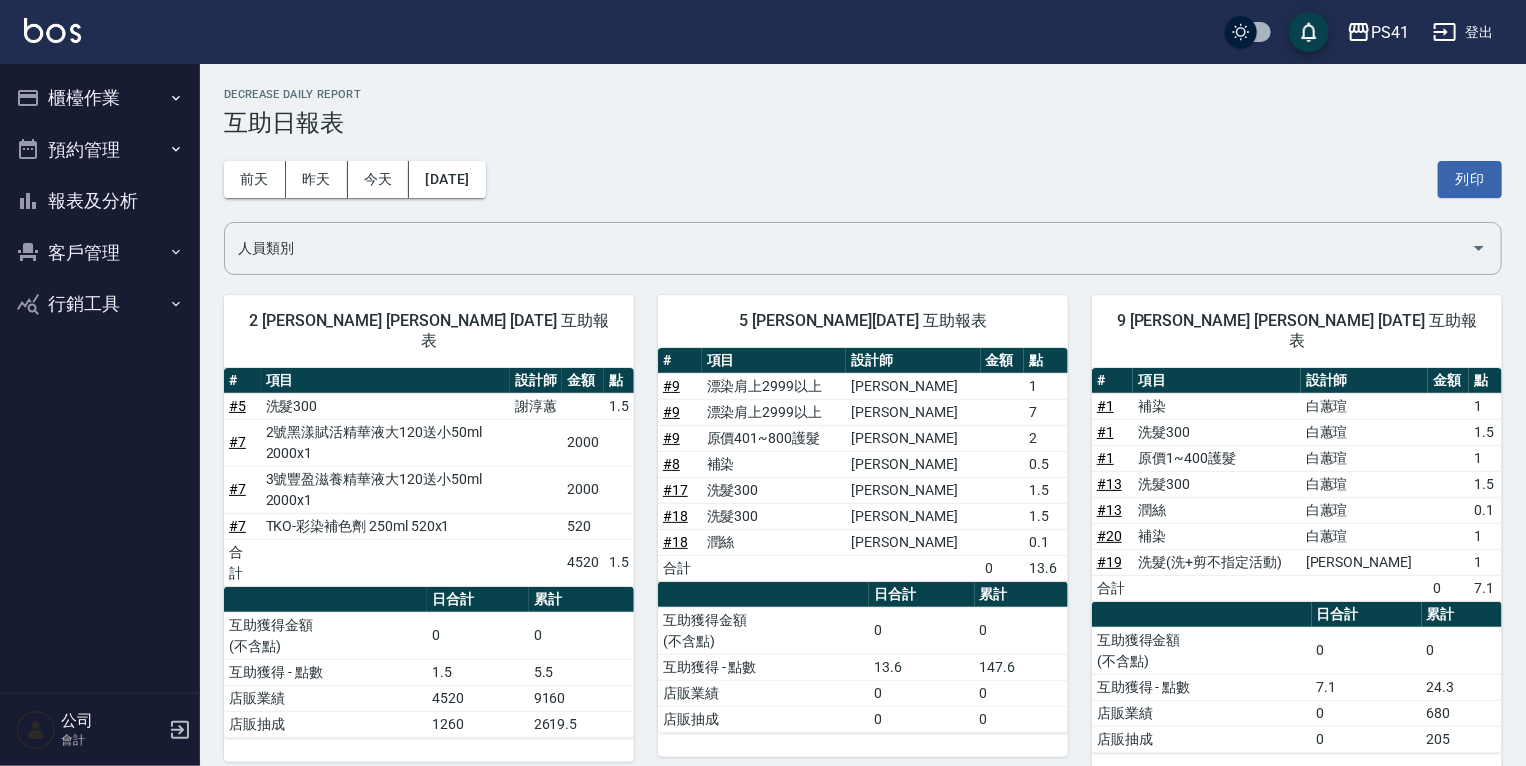click on "# 9" at bounding box center (671, 412) 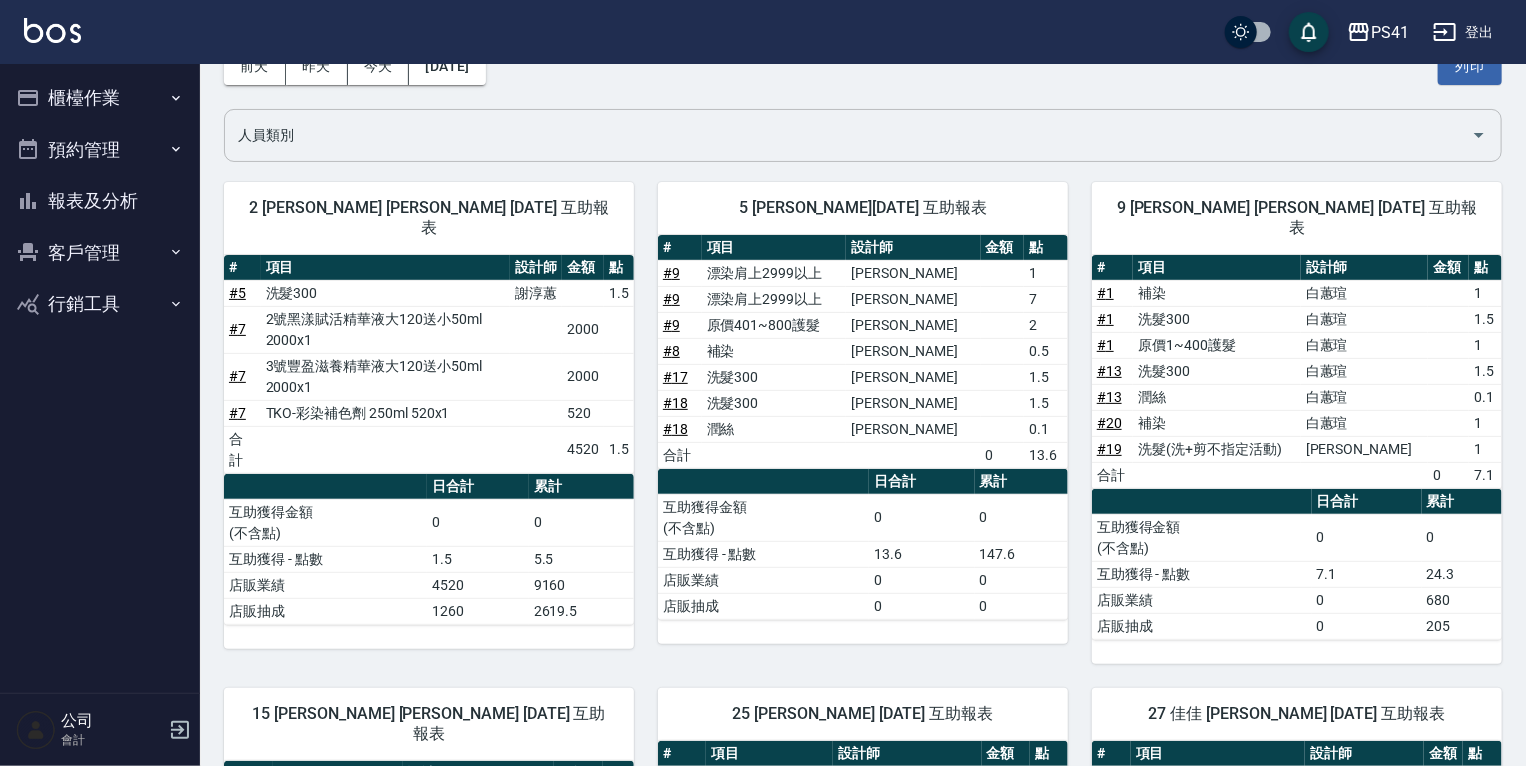 scroll, scrollTop: 0, scrollLeft: 0, axis: both 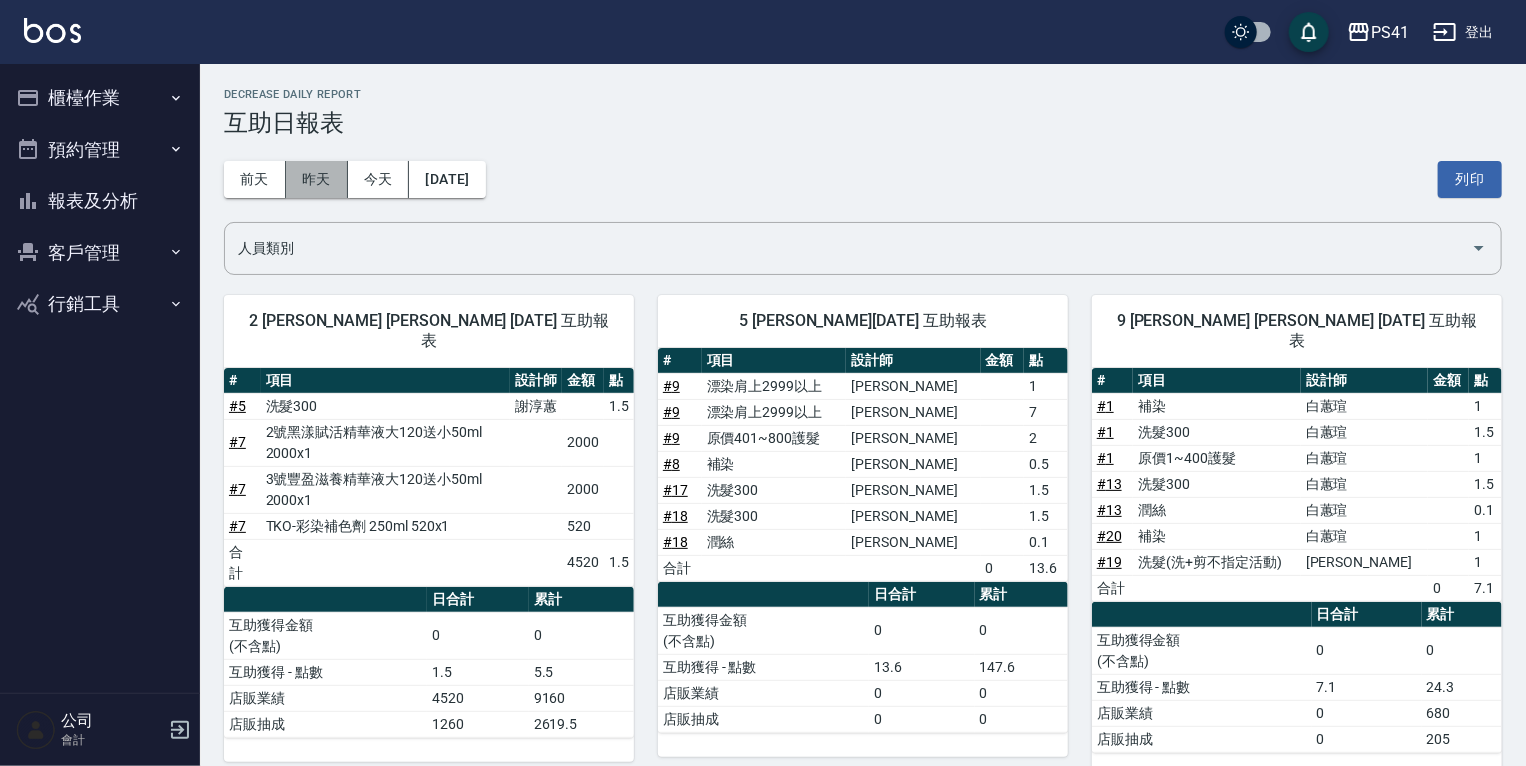 click on "昨天" at bounding box center (317, 179) 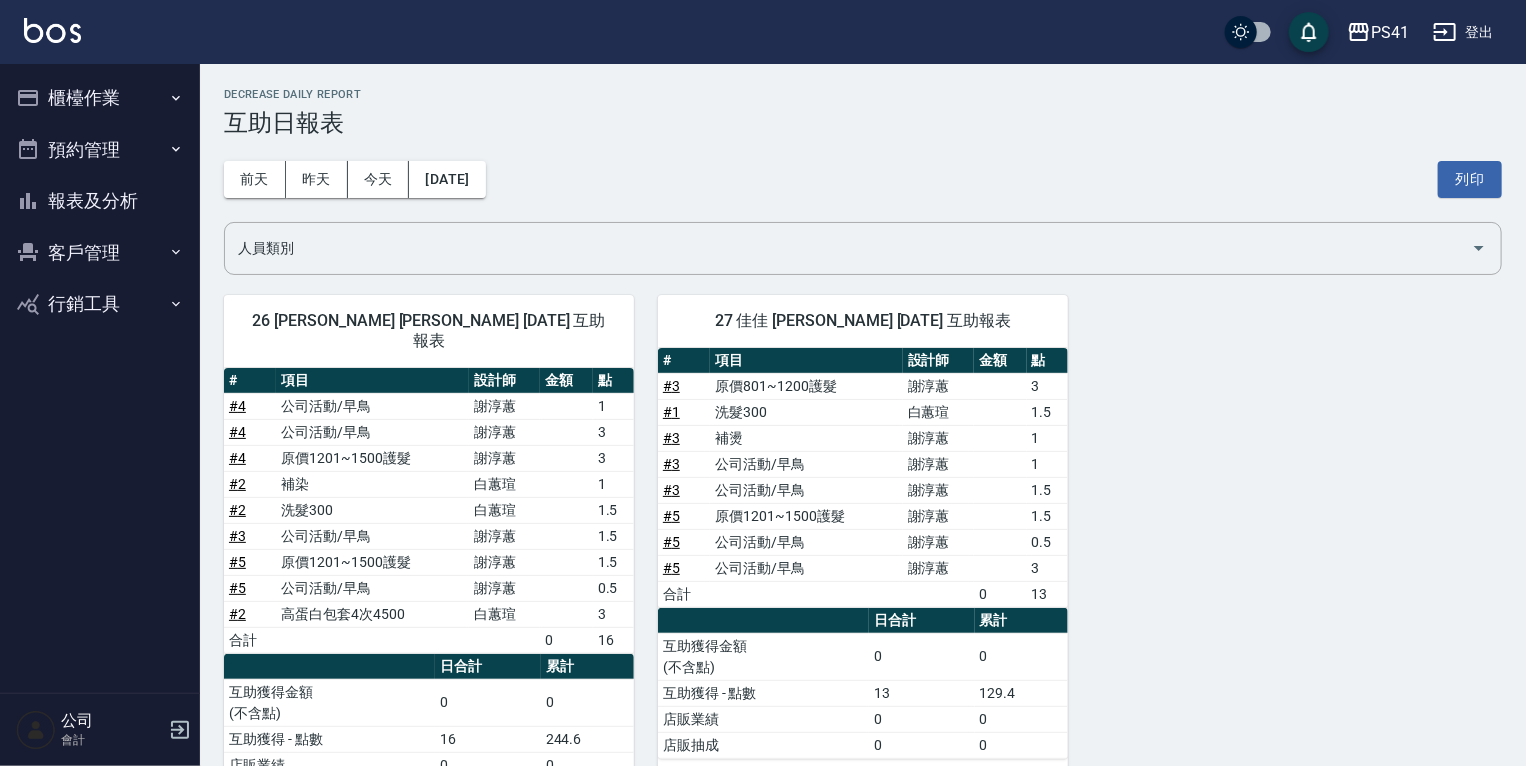 scroll, scrollTop: 63, scrollLeft: 0, axis: vertical 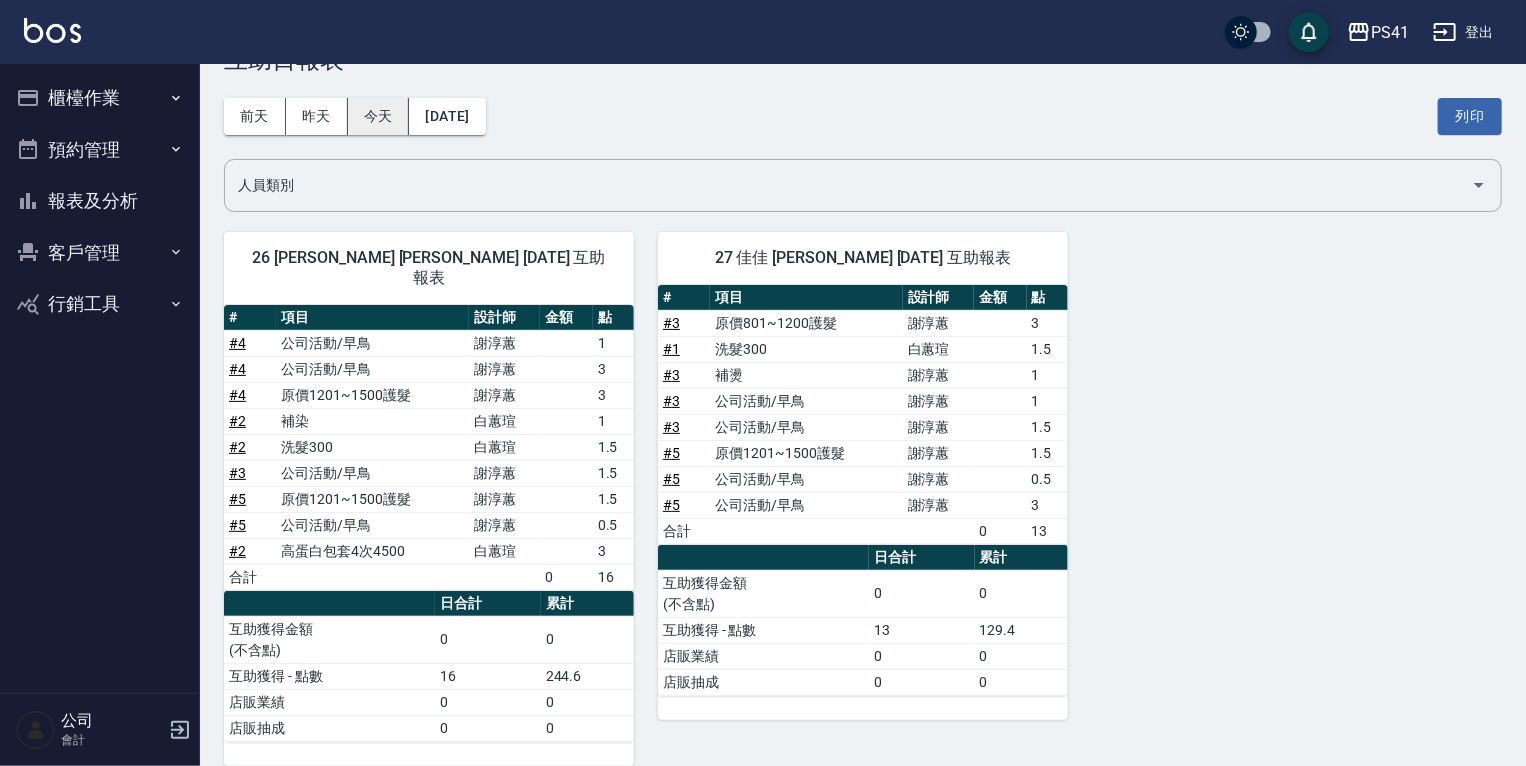 click on "今天" at bounding box center [379, 116] 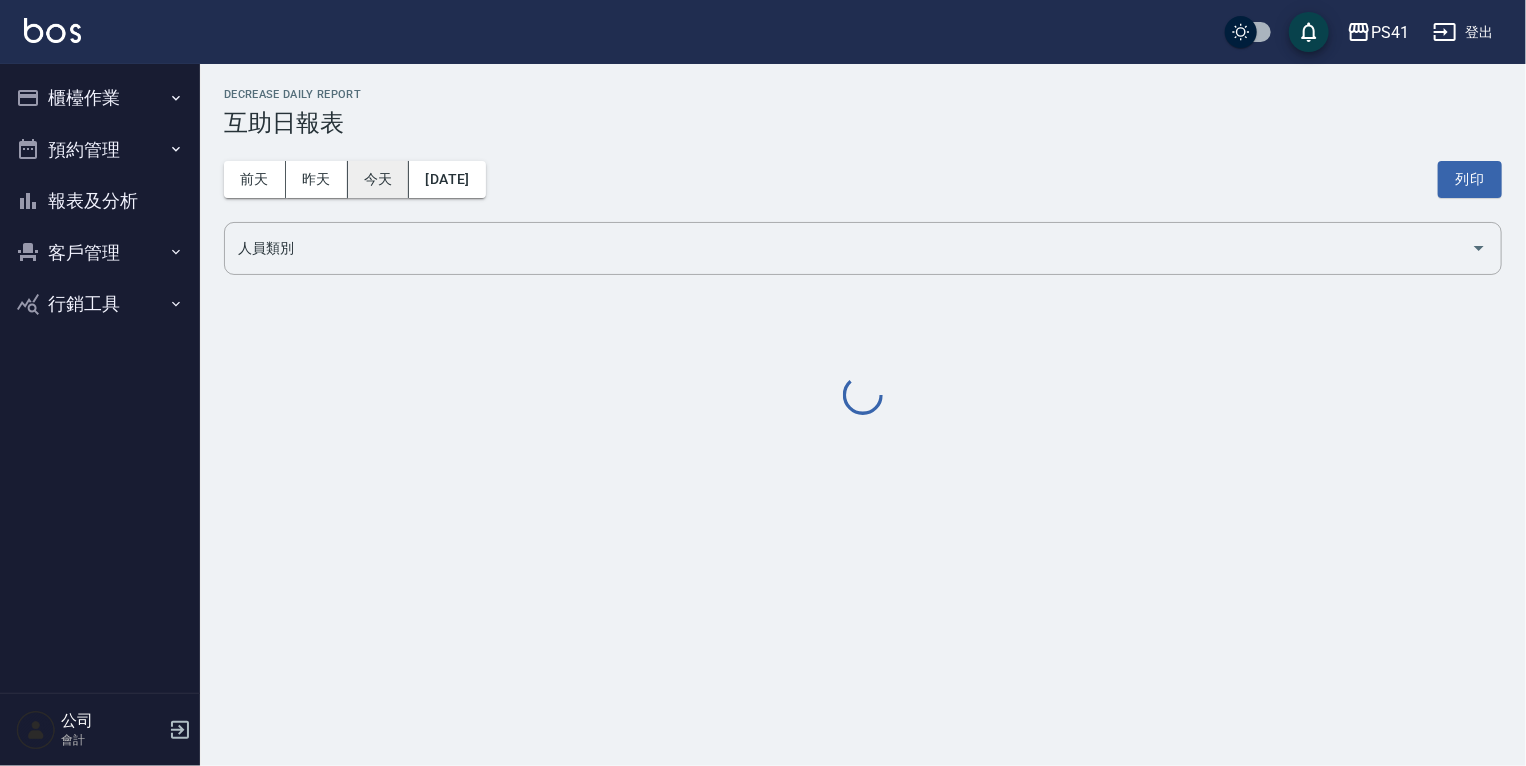 scroll, scrollTop: 0, scrollLeft: 0, axis: both 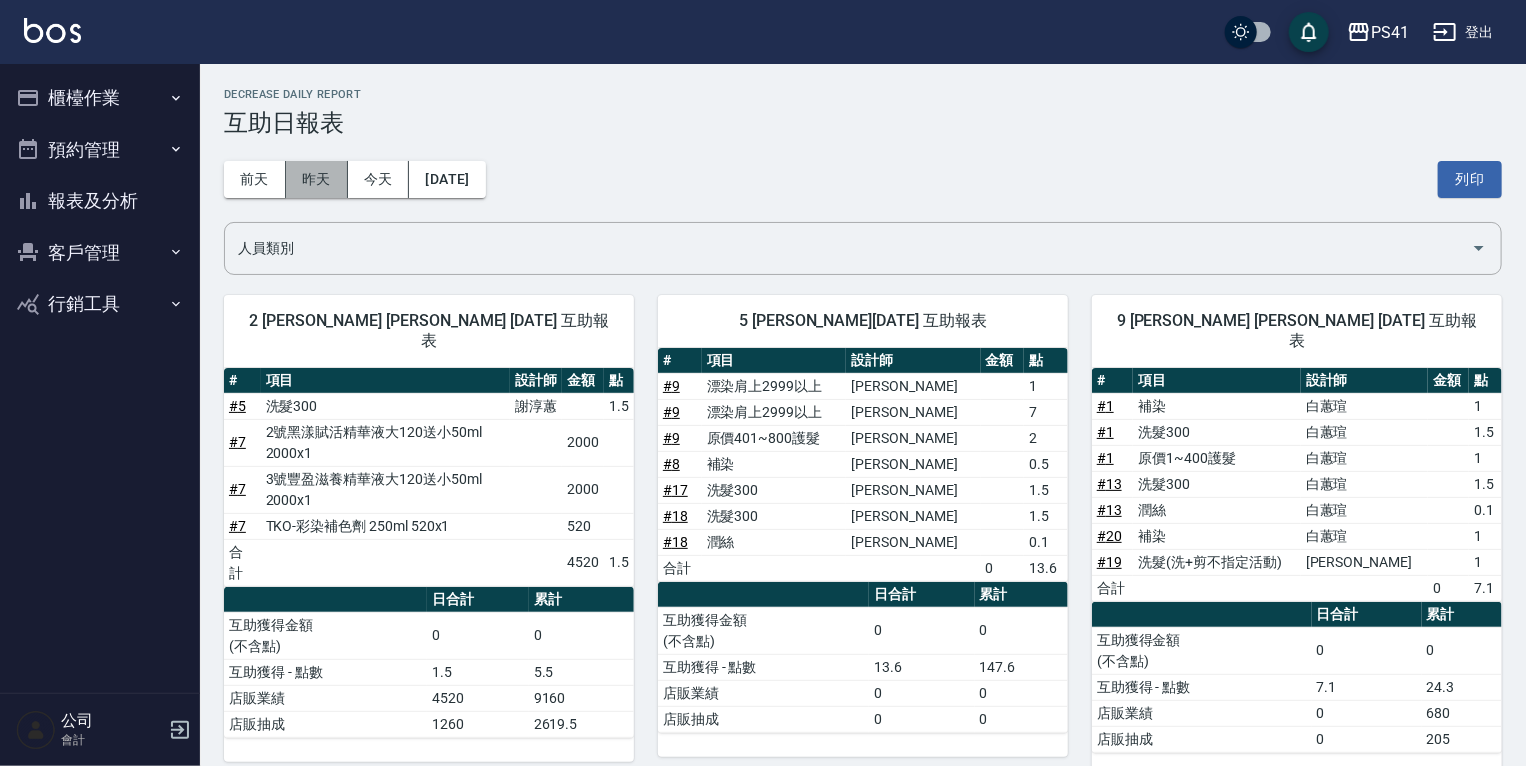 click on "昨天" at bounding box center [317, 179] 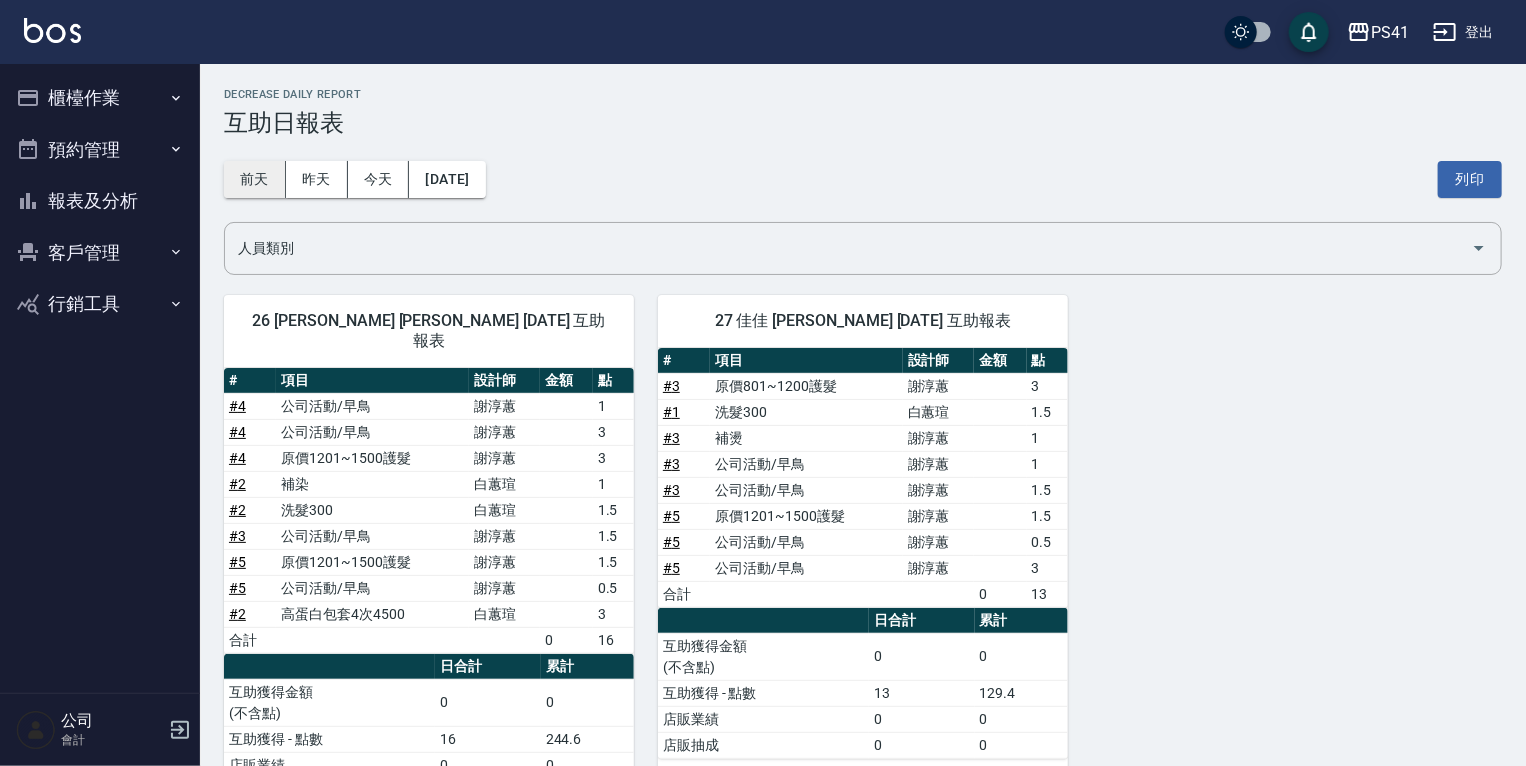 click on "前天" at bounding box center (255, 179) 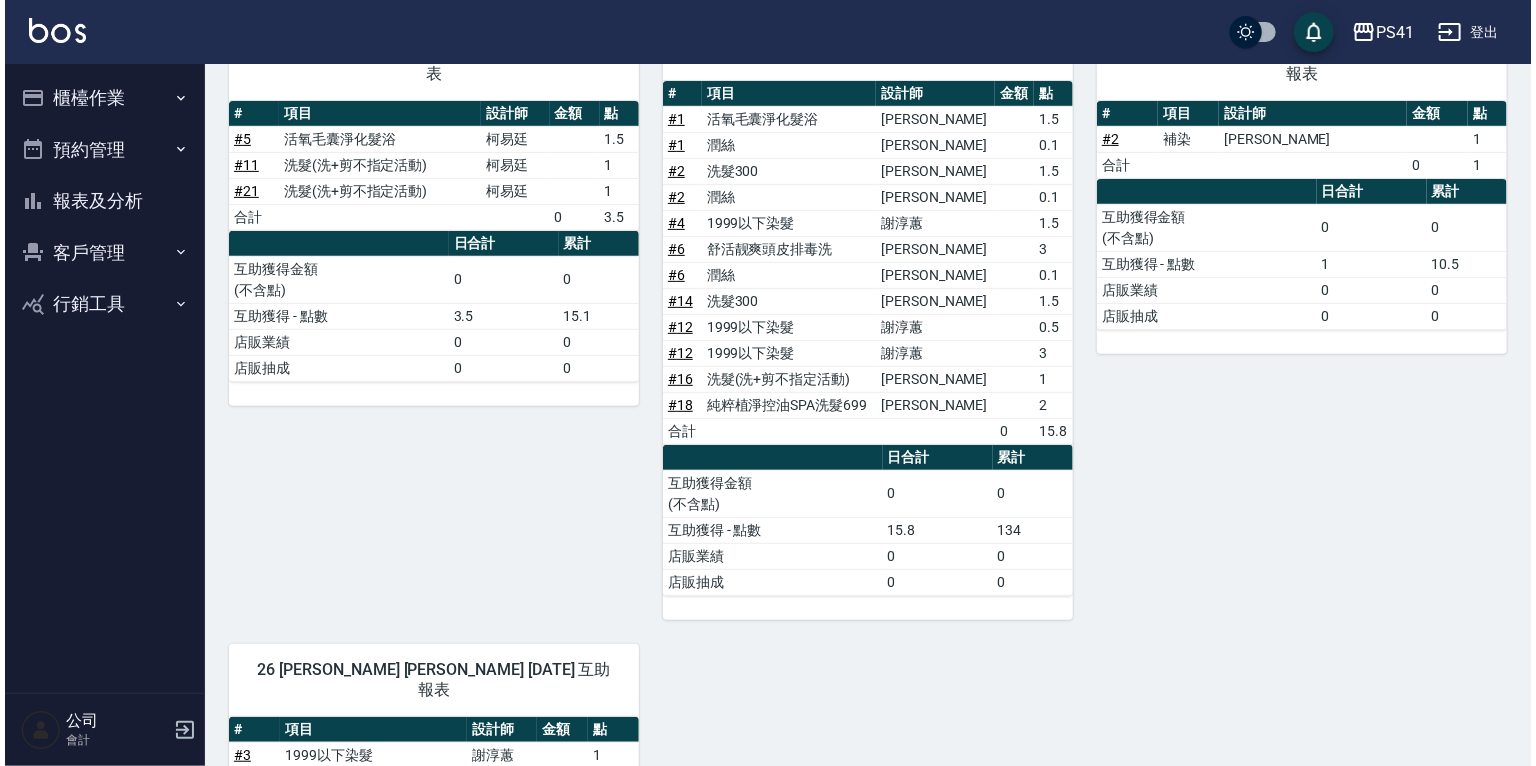 scroll, scrollTop: 0, scrollLeft: 0, axis: both 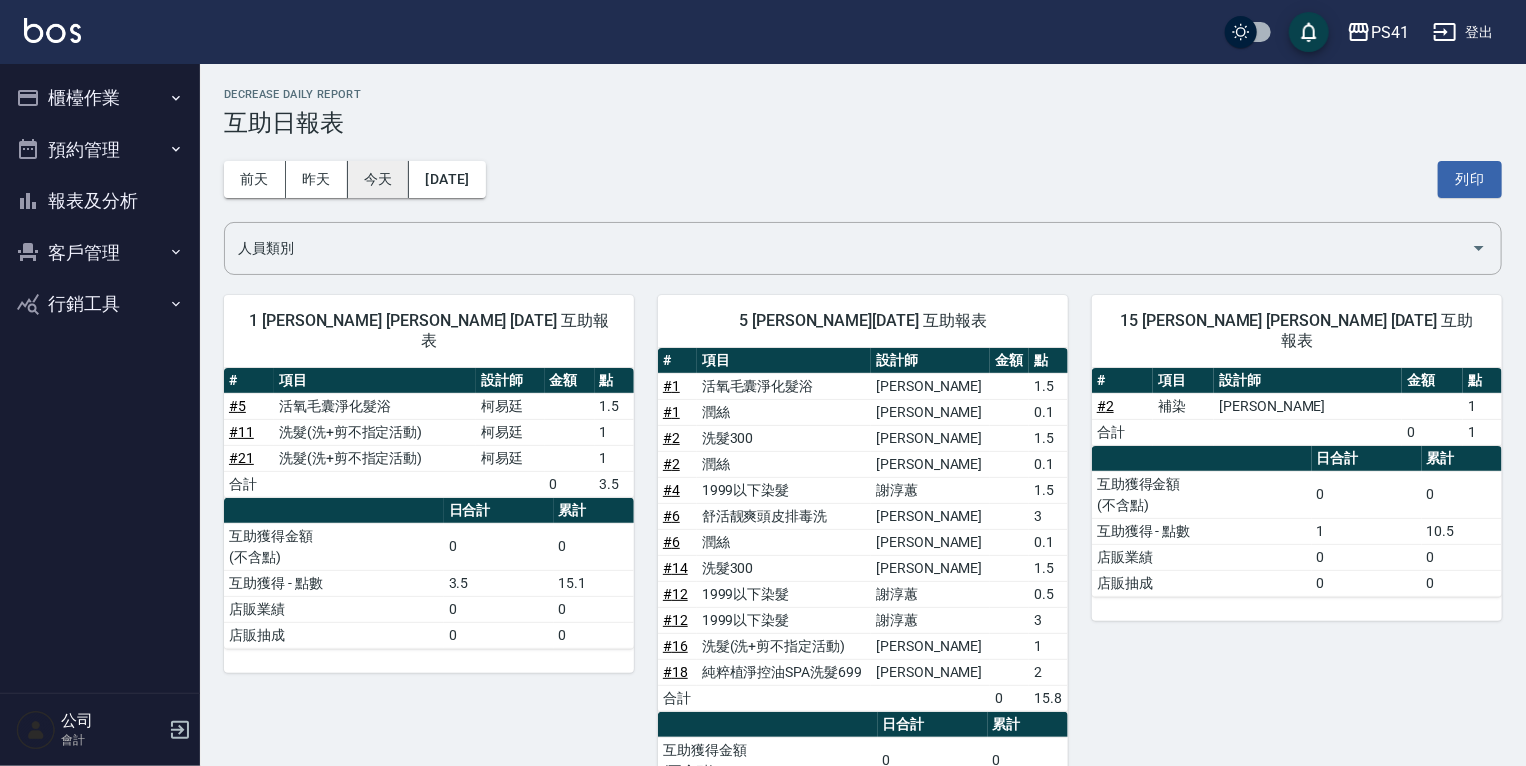 click on "今天" at bounding box center [379, 179] 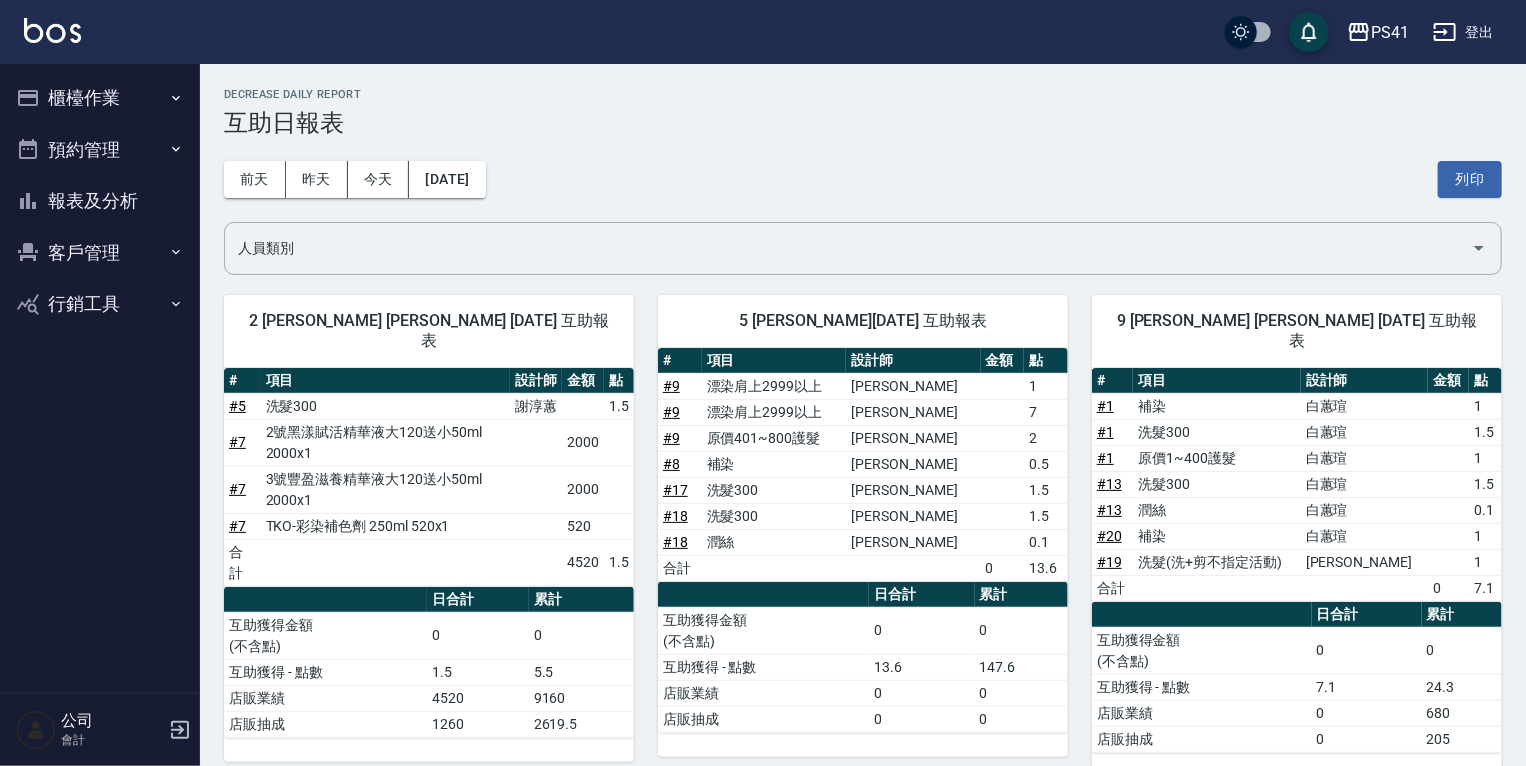 click on "# 7" at bounding box center (237, 442) 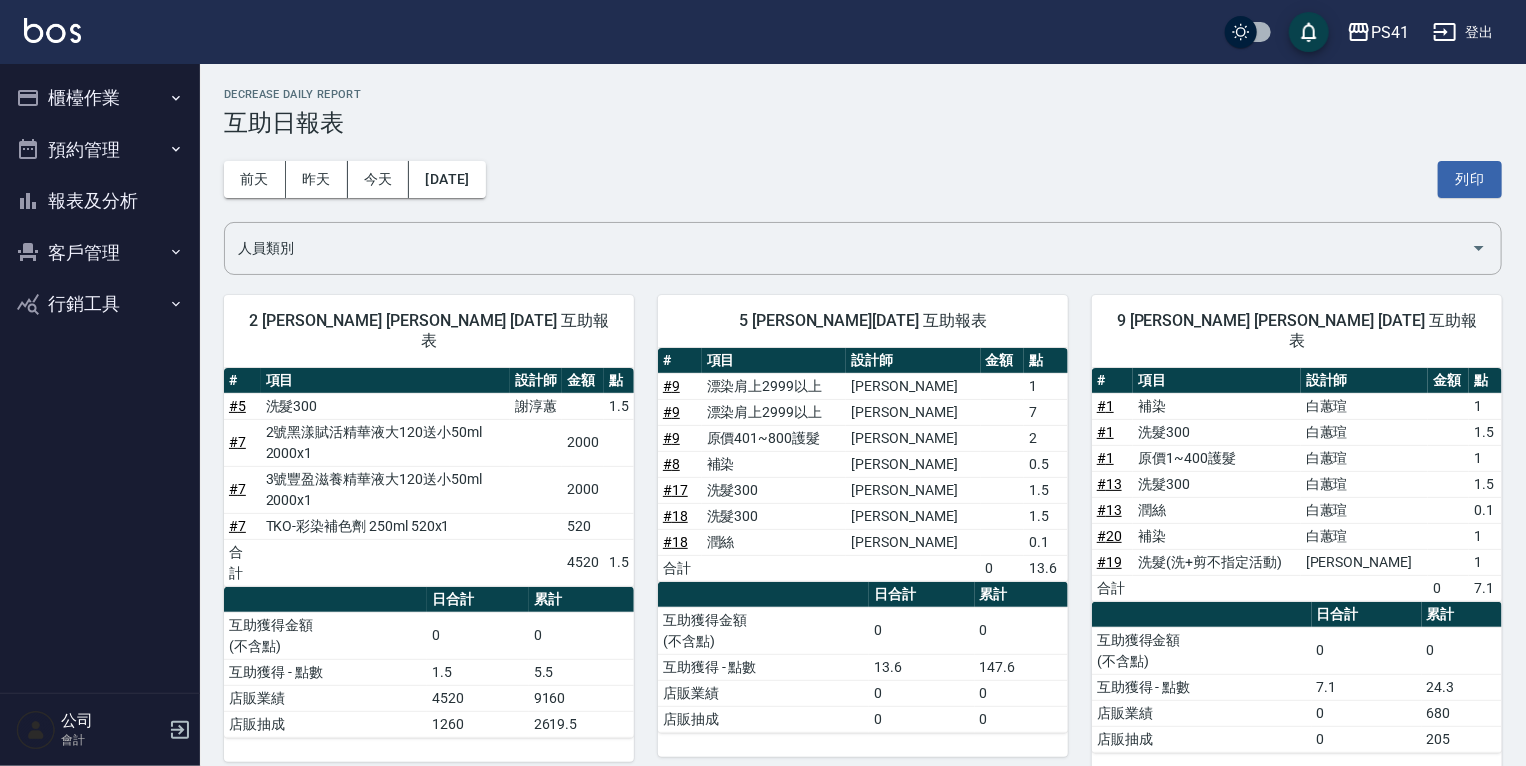 click on "報表及分析" at bounding box center [100, 201] 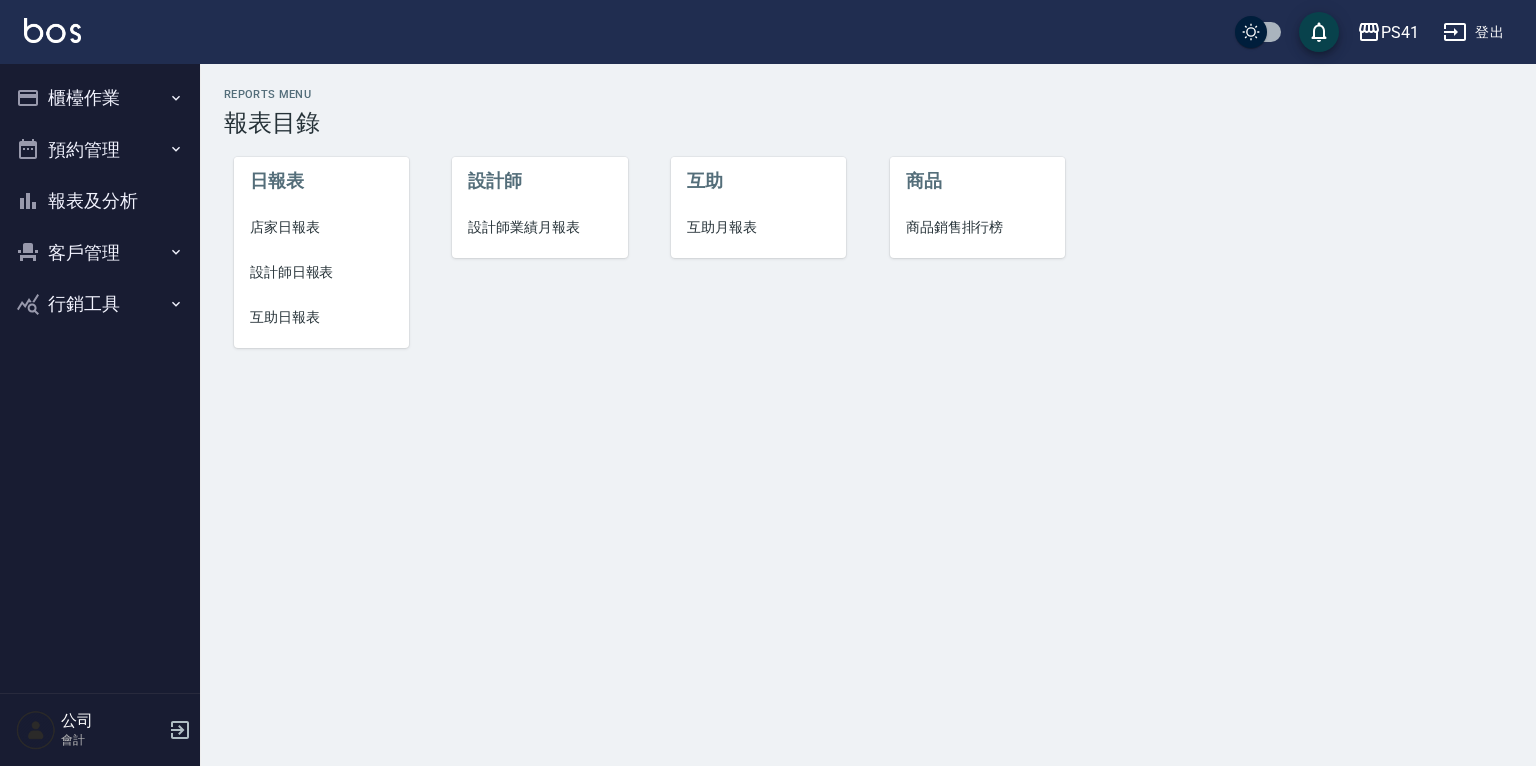 click on "設計師日報表" at bounding box center (321, 272) 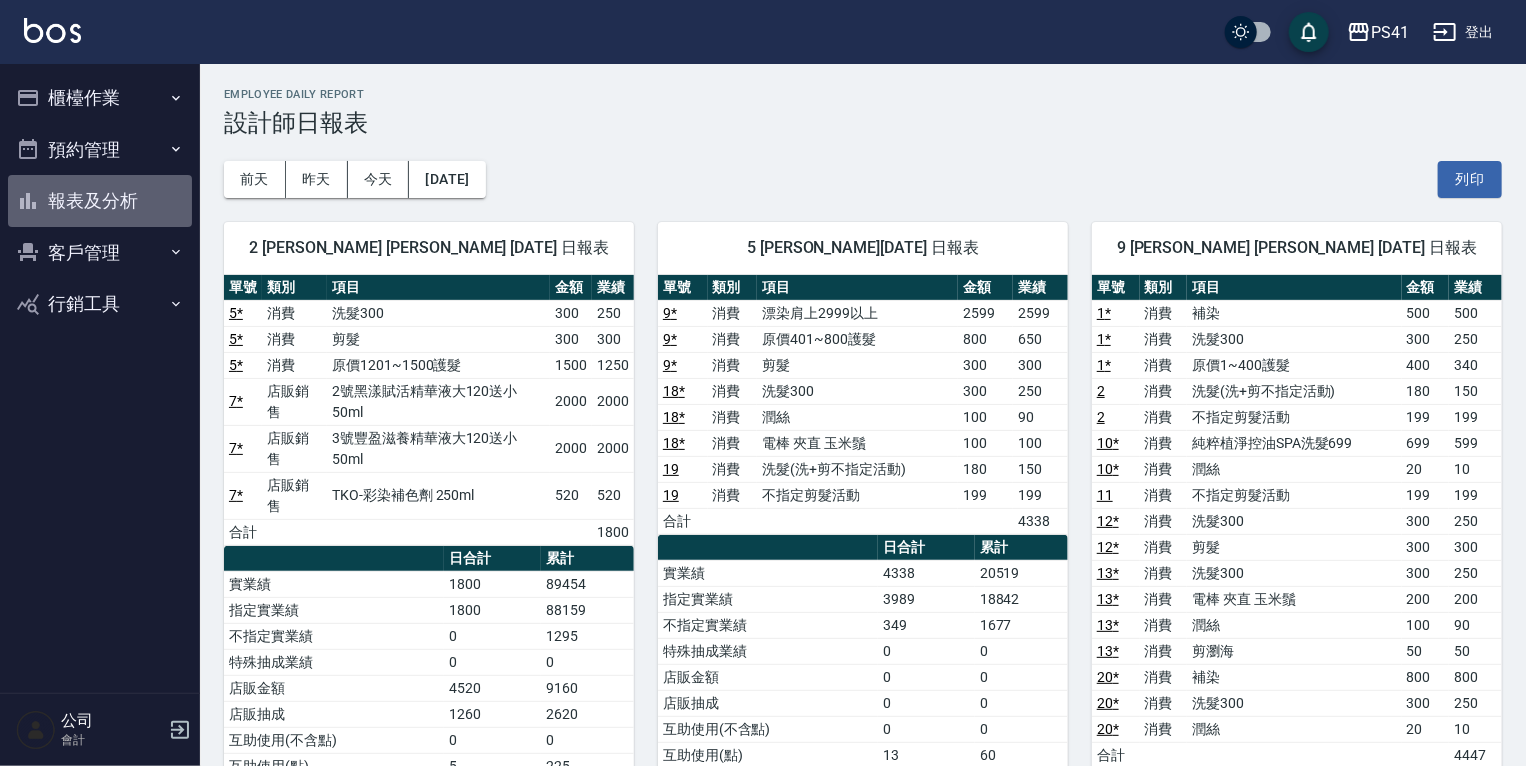 click on "報表及分析" at bounding box center [100, 201] 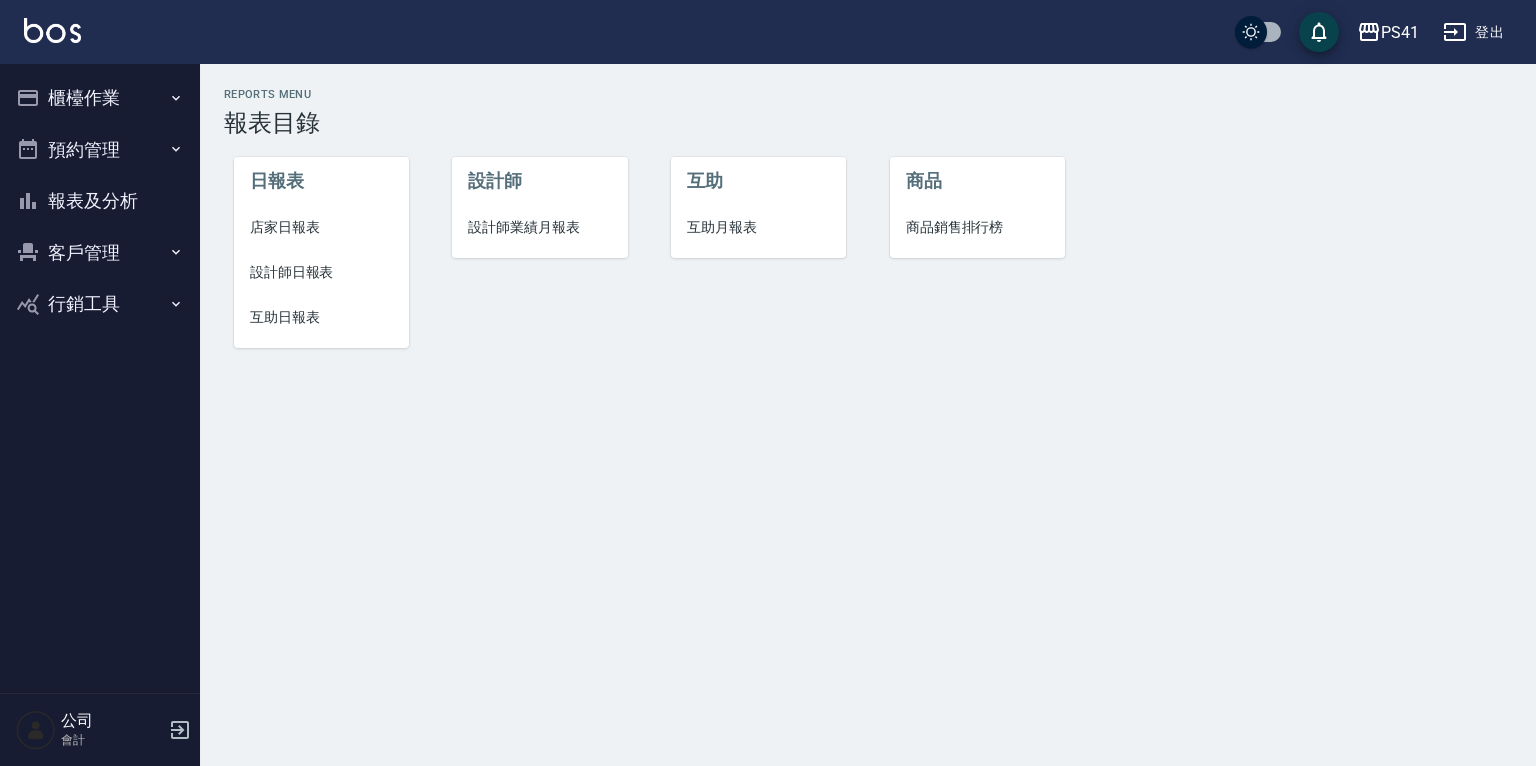 click on "設計師業績月報表" at bounding box center [539, 227] 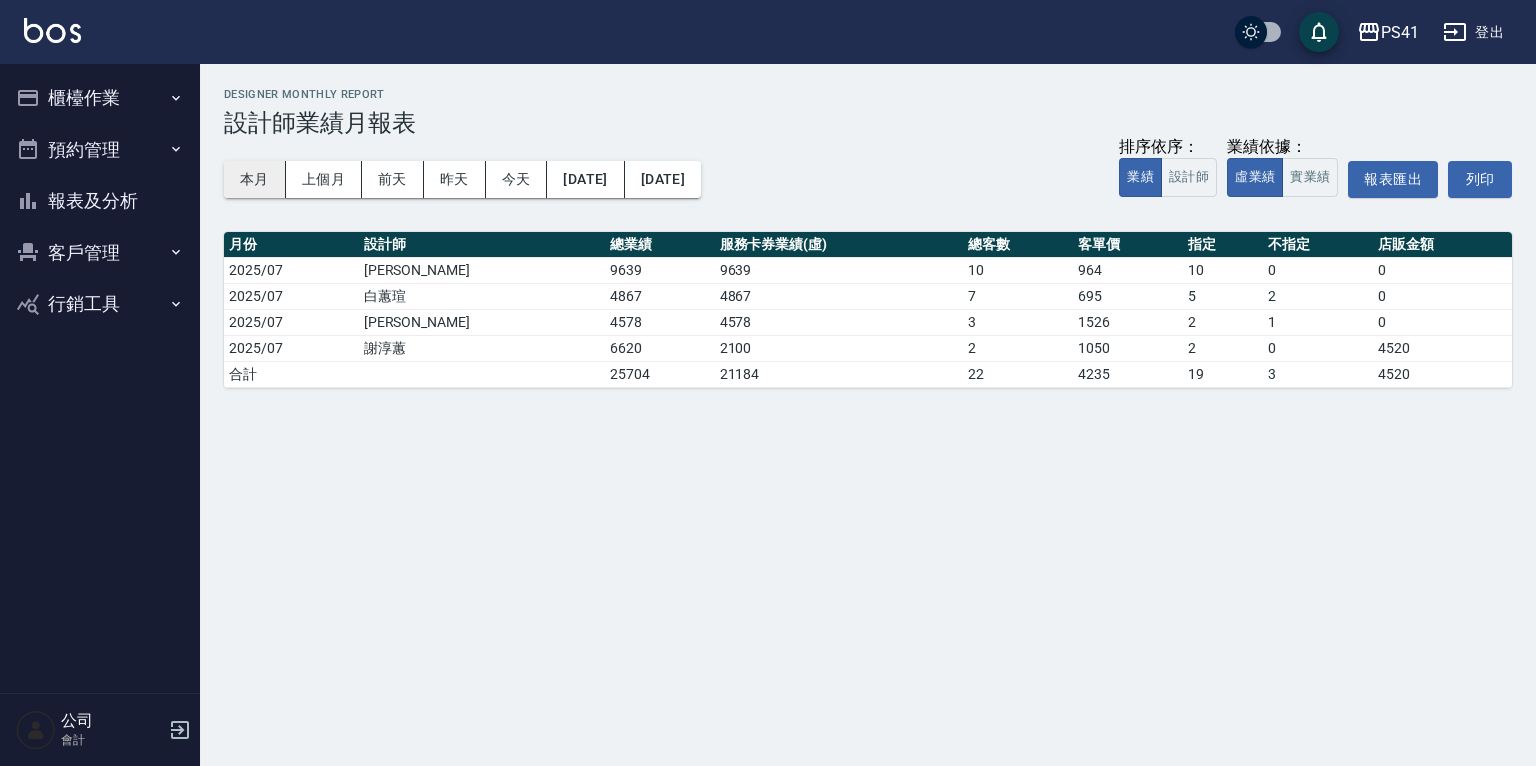 click on "本月" at bounding box center (255, 179) 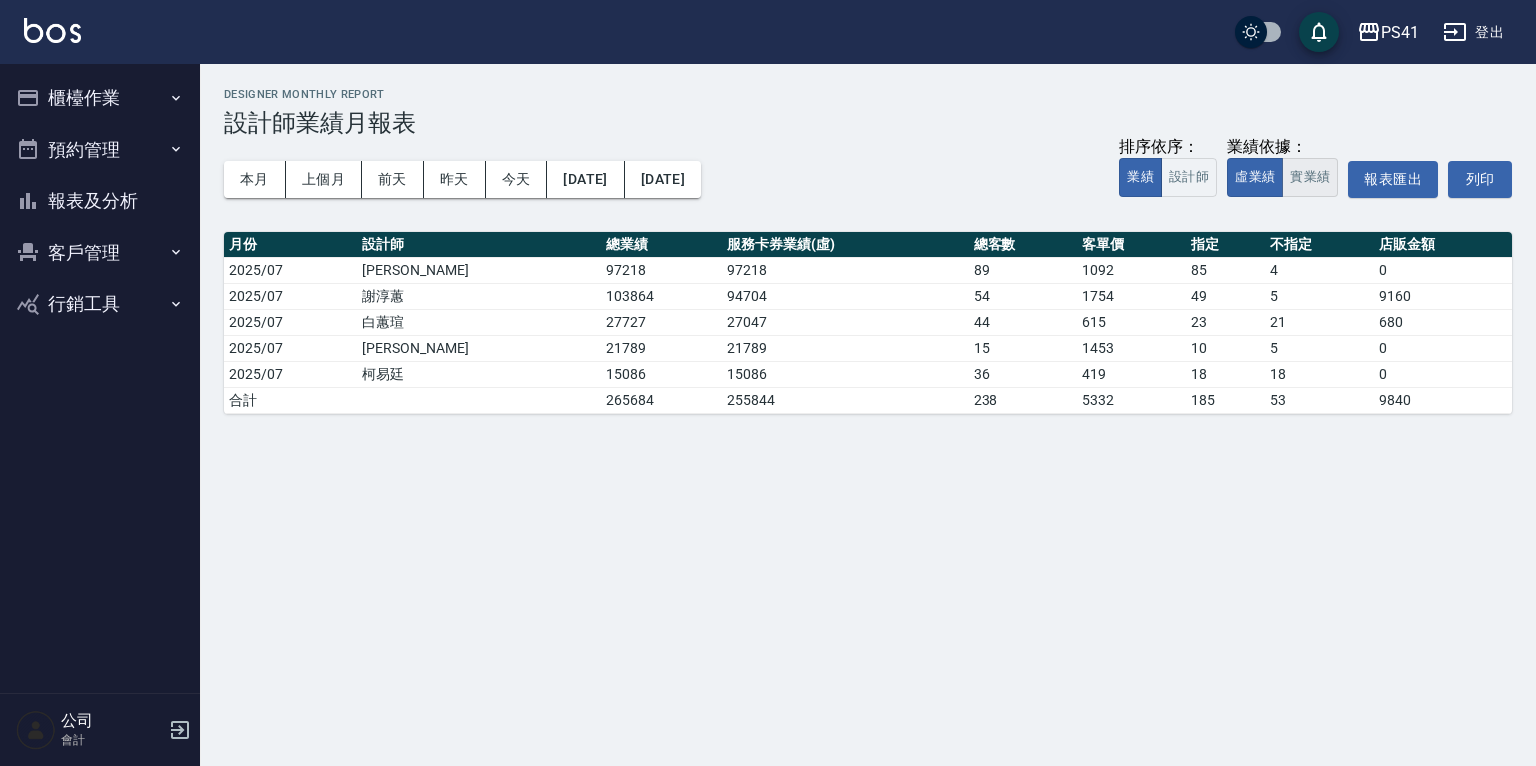 click on "實業績" at bounding box center (1310, 177) 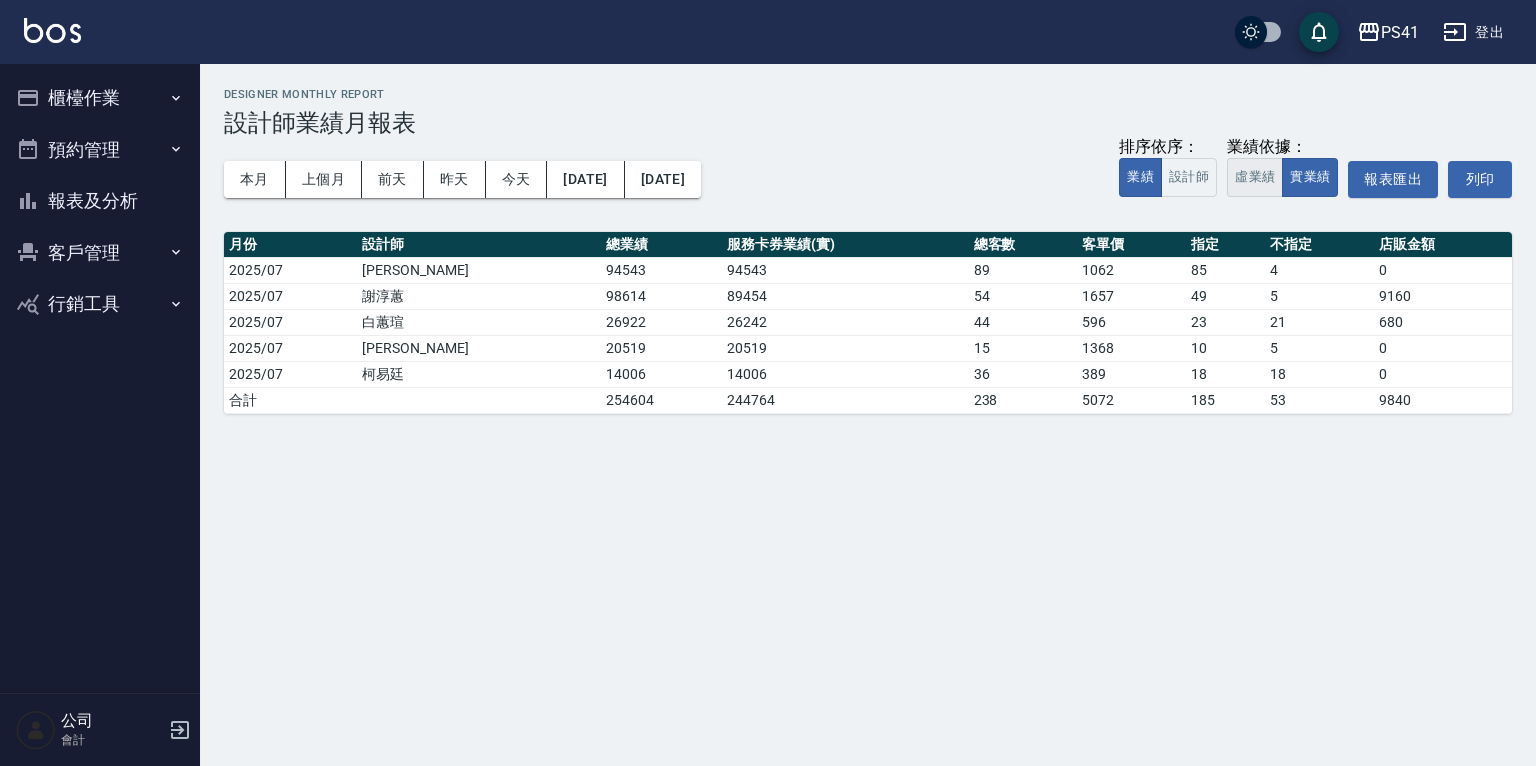 click on "虛業績" at bounding box center (1255, 177) 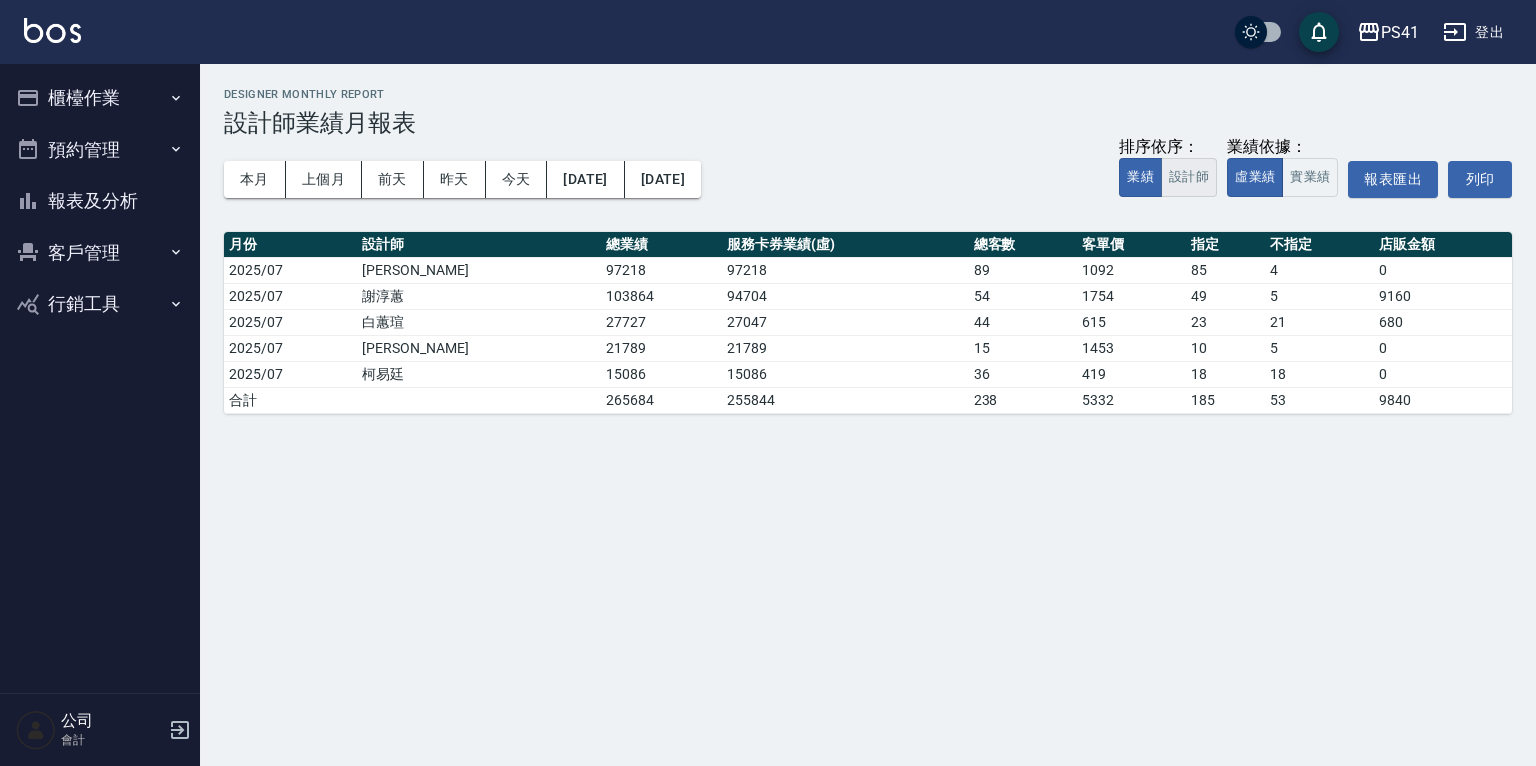 click on "設計師" at bounding box center [1189, 177] 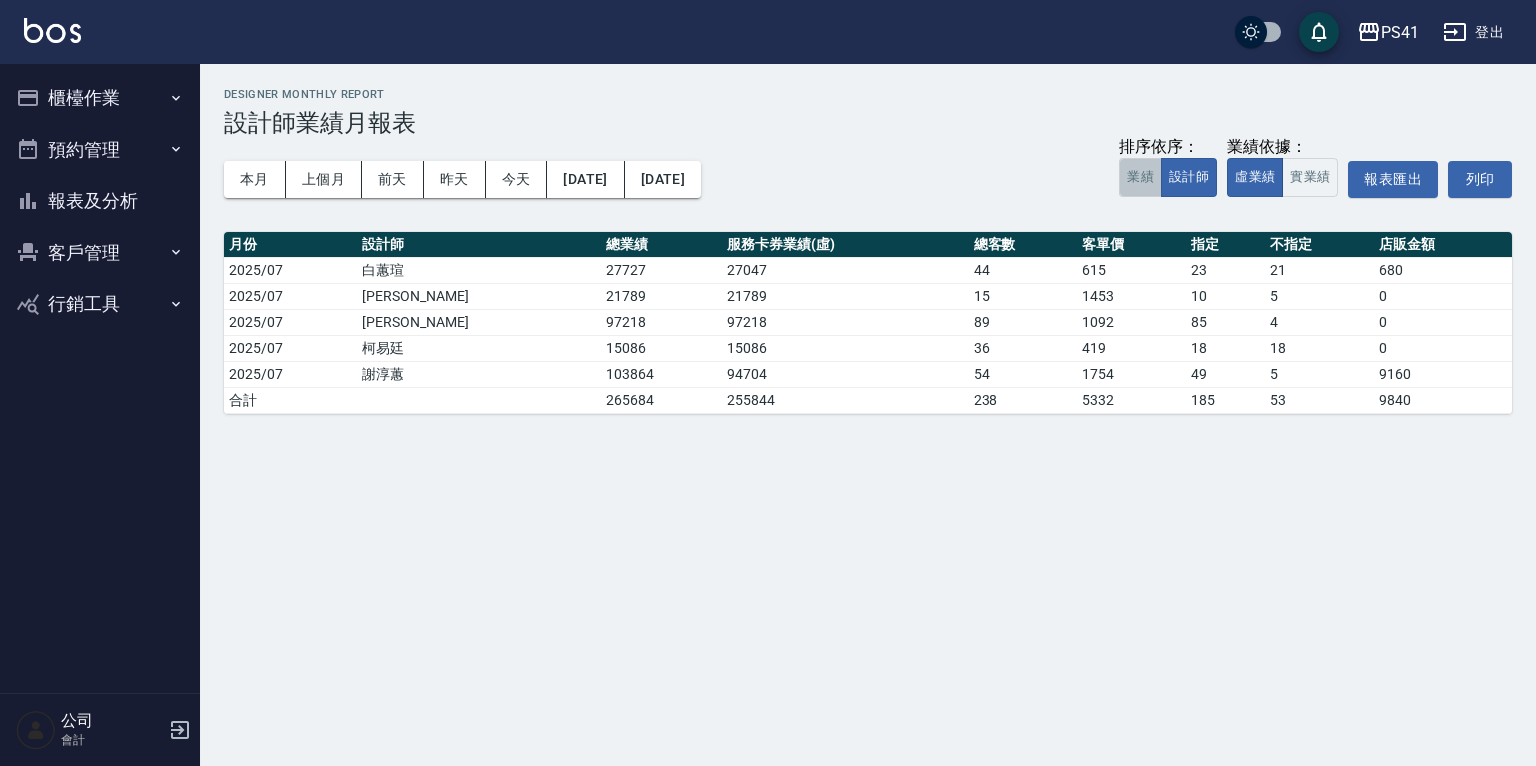 click on "業績" at bounding box center (1140, 177) 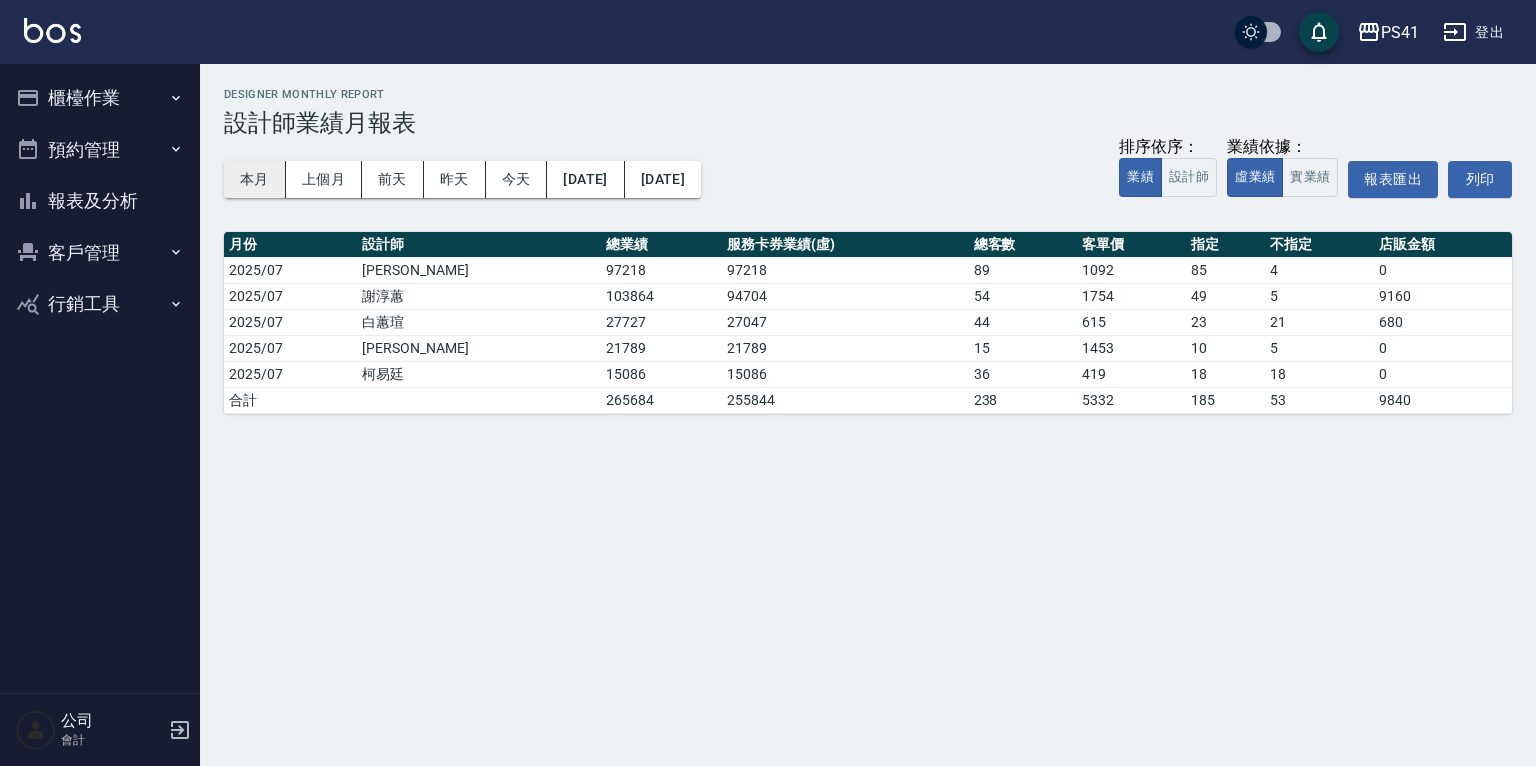 click on "本月" at bounding box center (255, 179) 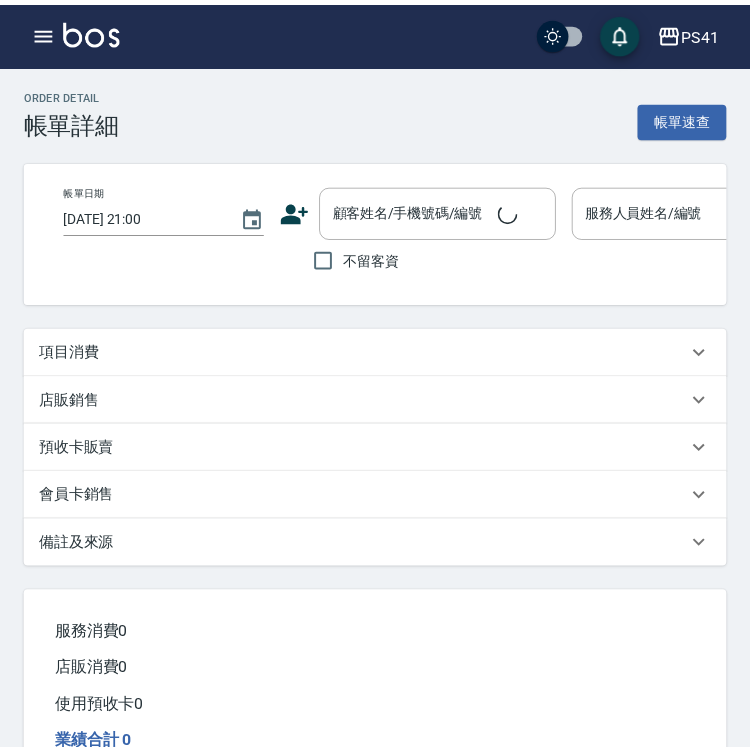 scroll, scrollTop: 0, scrollLeft: 0, axis: both 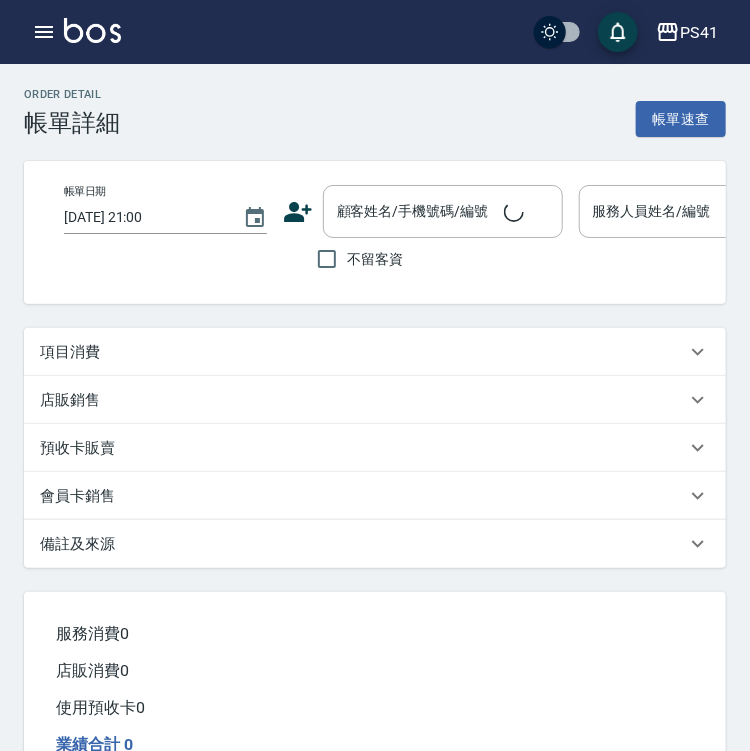 type on "[DATE] 16:27" 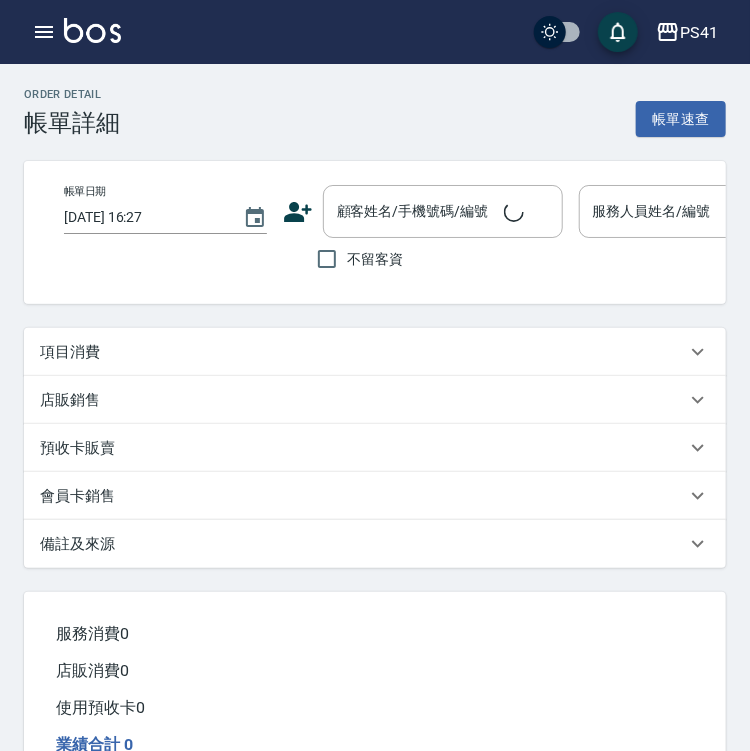 type on "Rolla-5" 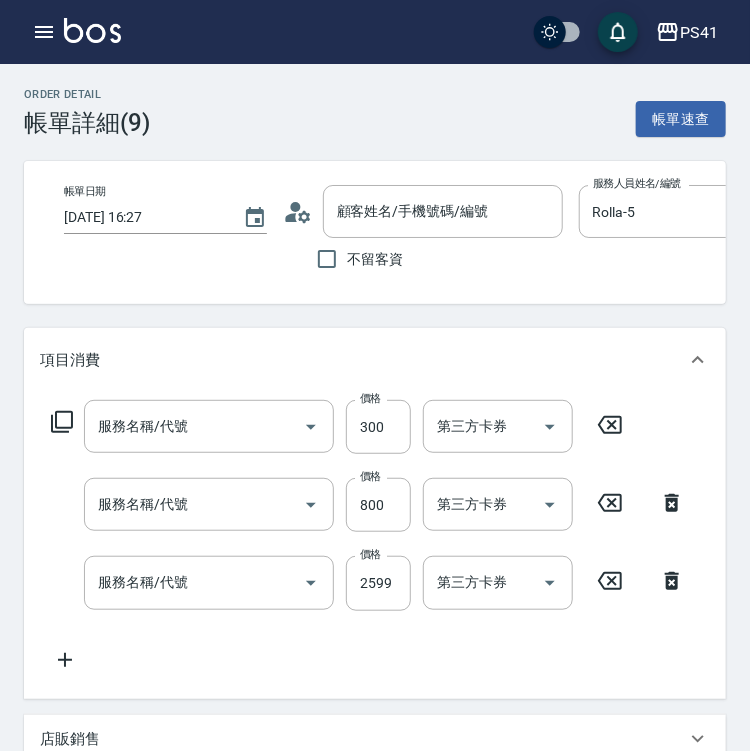 type on "[PERSON_NAME]/0953055133/1414" 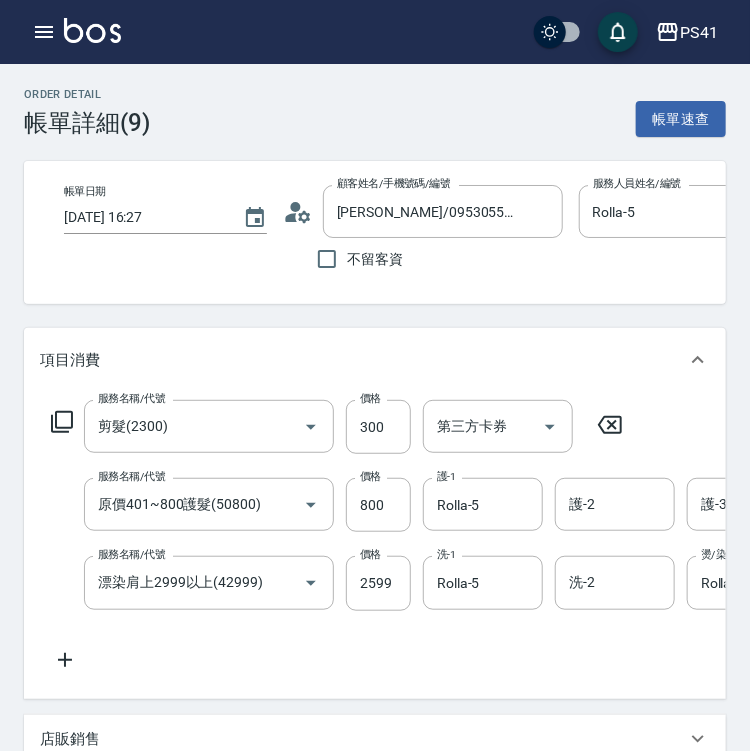 type on "剪髮(2300)" 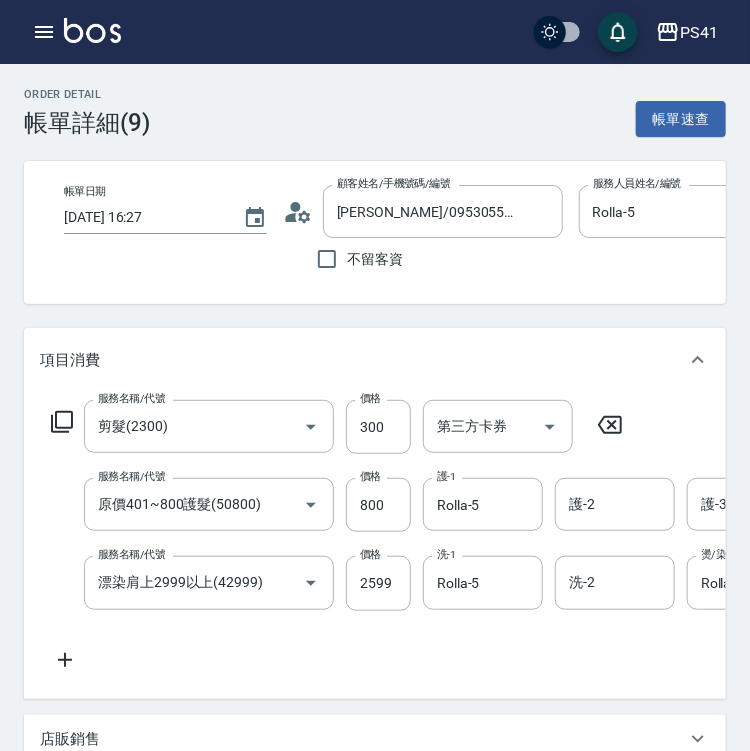 type on "原價401~800護髮(50800)" 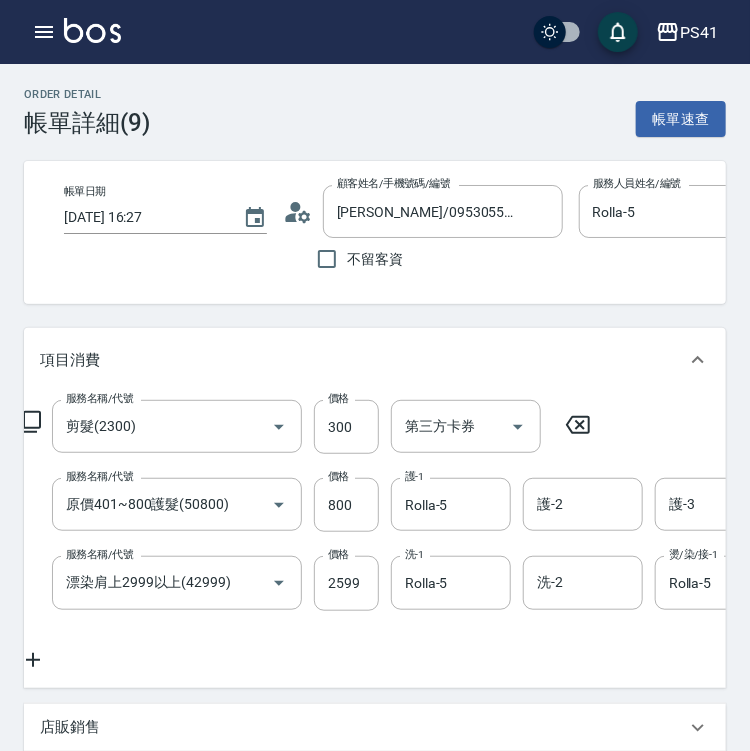 scroll, scrollTop: 0, scrollLeft: 4, axis: horizontal 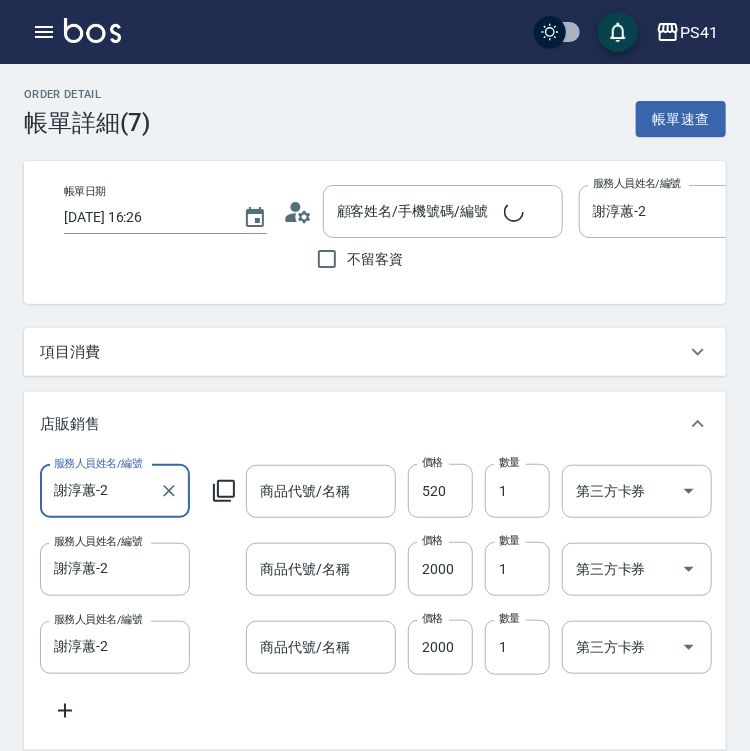 type on "[PERSON_NAME]/[PERSON_NAME]/0002" 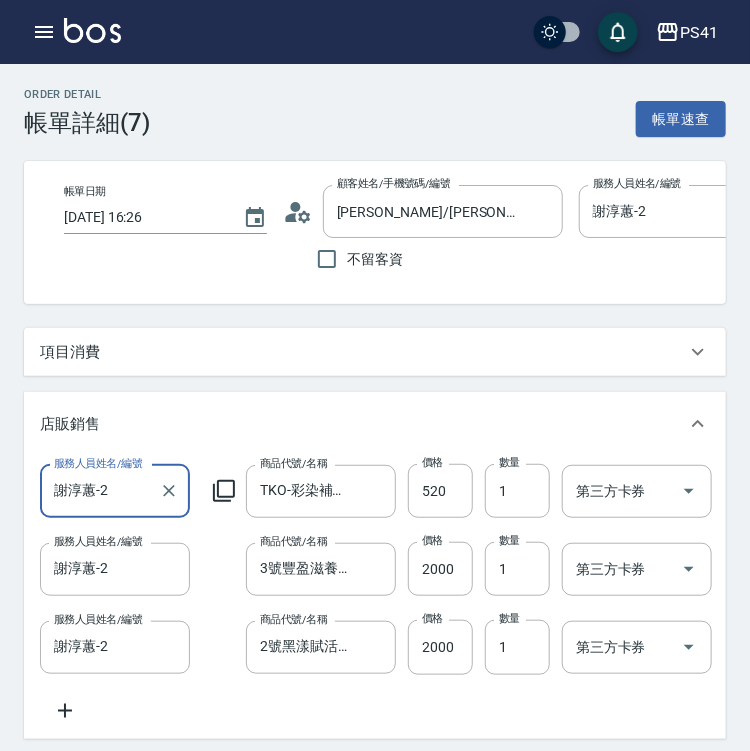 scroll, scrollTop: 0, scrollLeft: 0, axis: both 